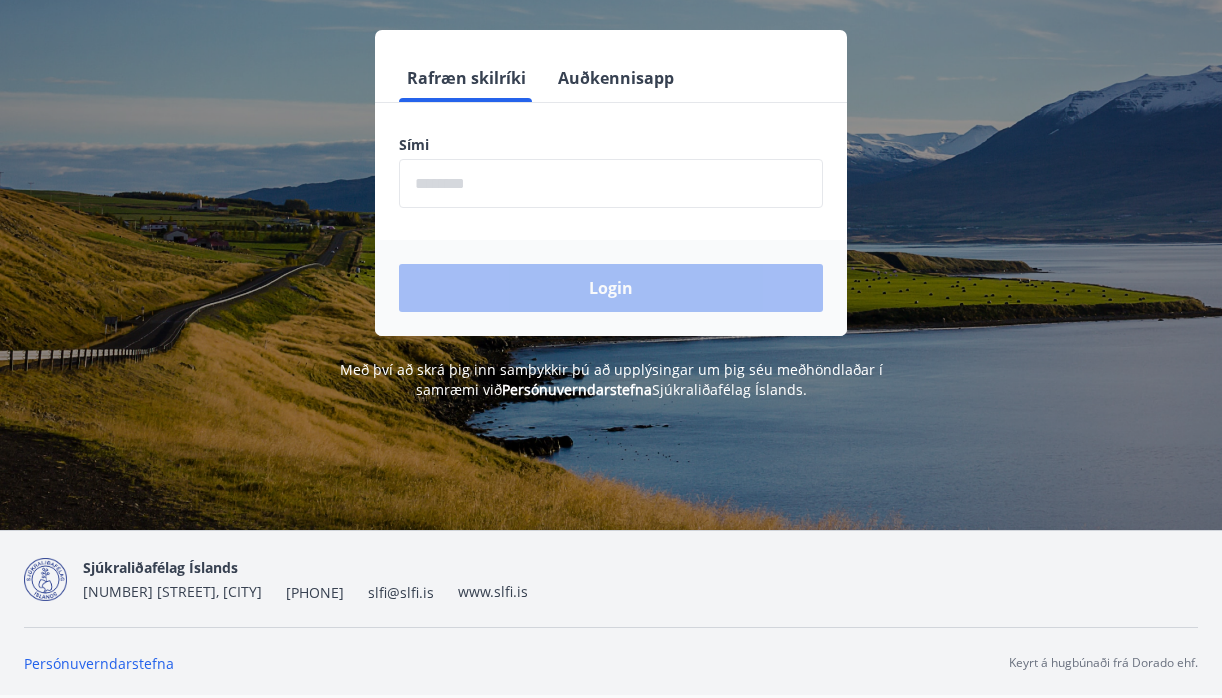 scroll, scrollTop: 248, scrollLeft: 0, axis: vertical 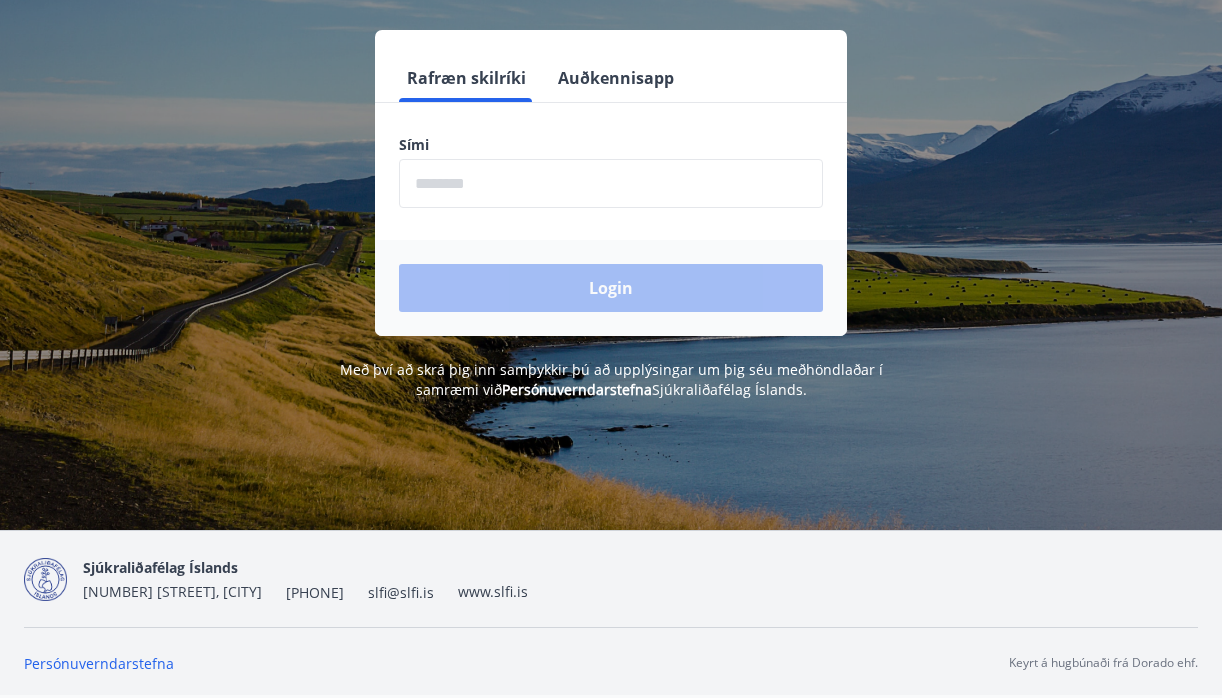 click at bounding box center [611, 183] 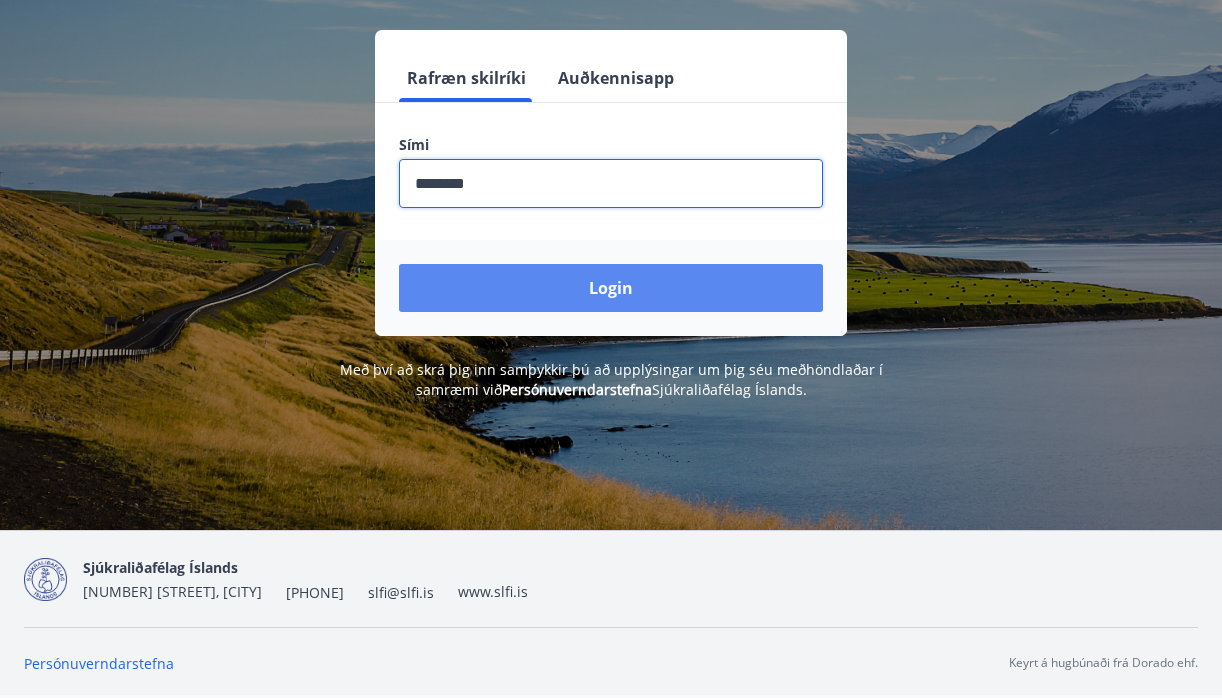 type on "********" 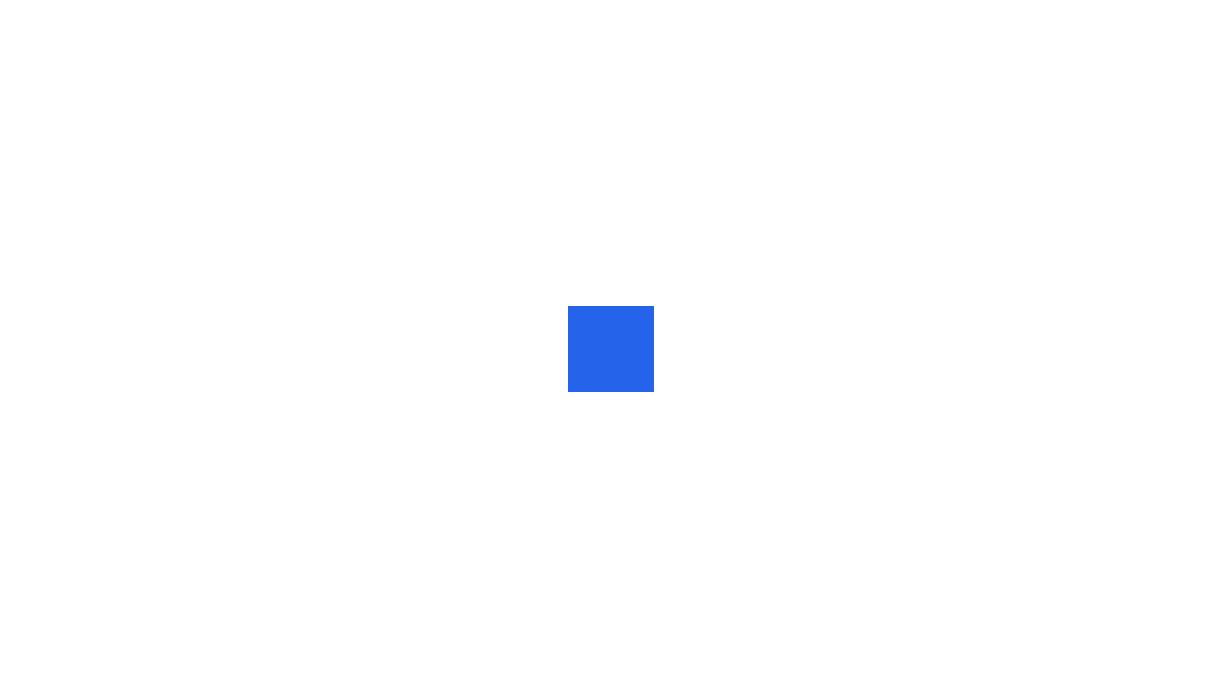 scroll, scrollTop: 0, scrollLeft: 0, axis: both 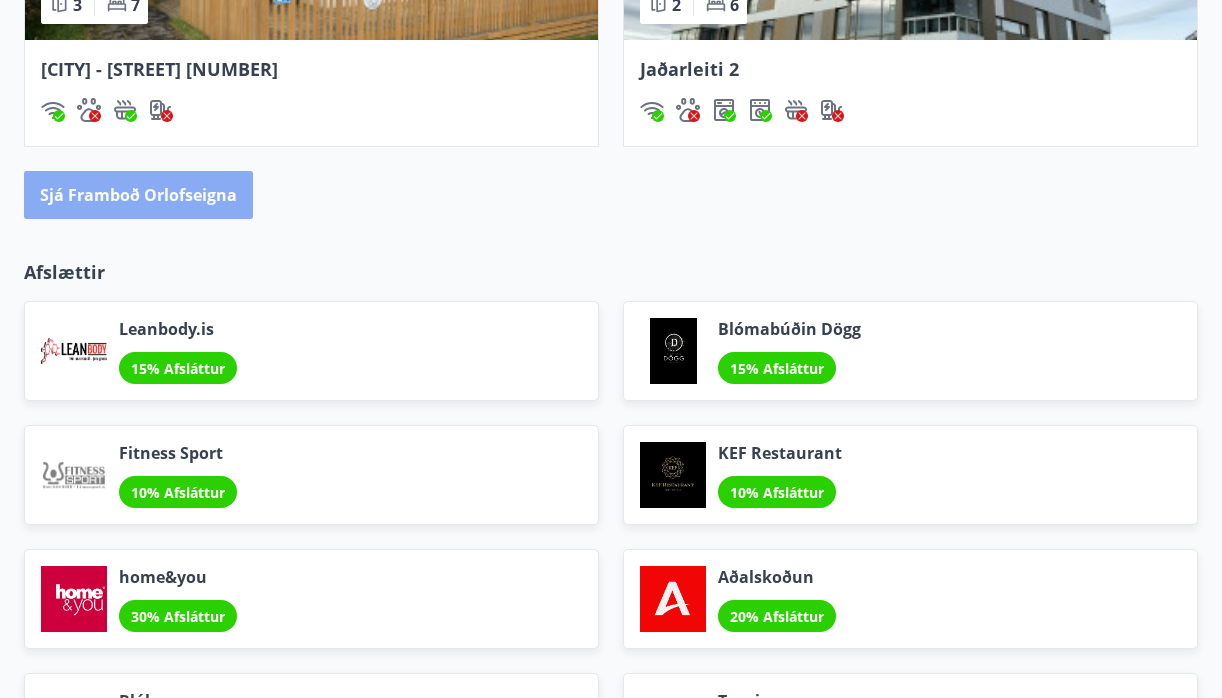 click on "Sjá framboð orlofseigna" at bounding box center [138, 195] 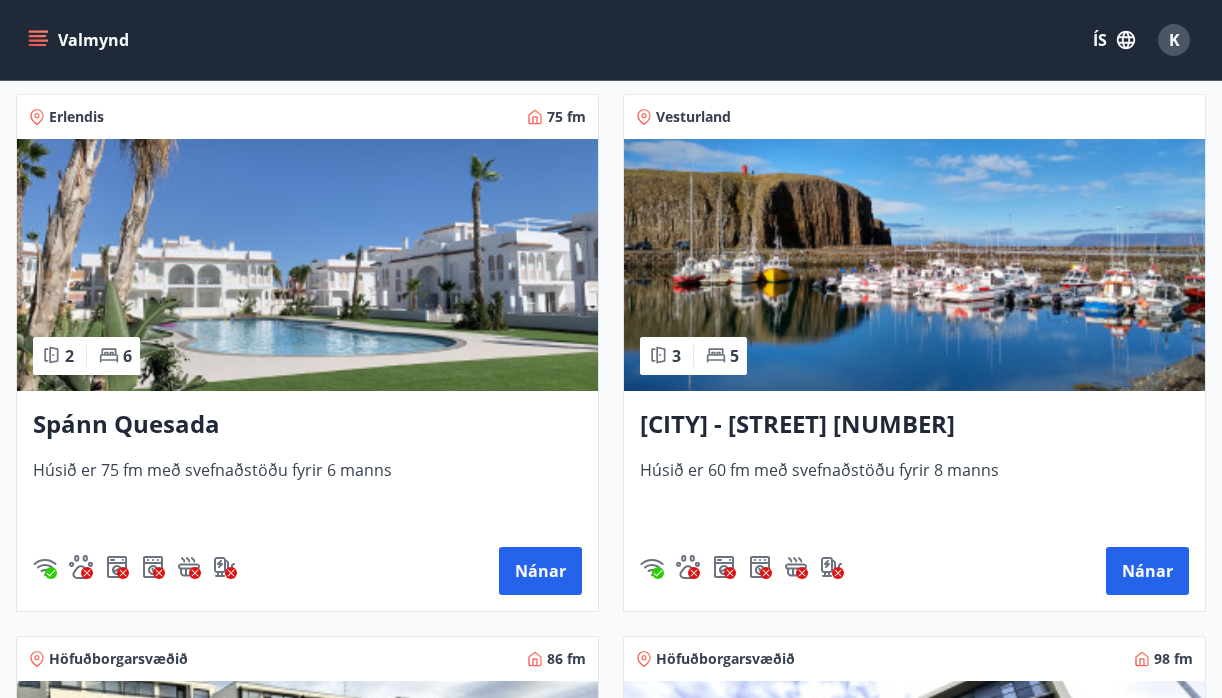 scroll, scrollTop: 1947, scrollLeft: 0, axis: vertical 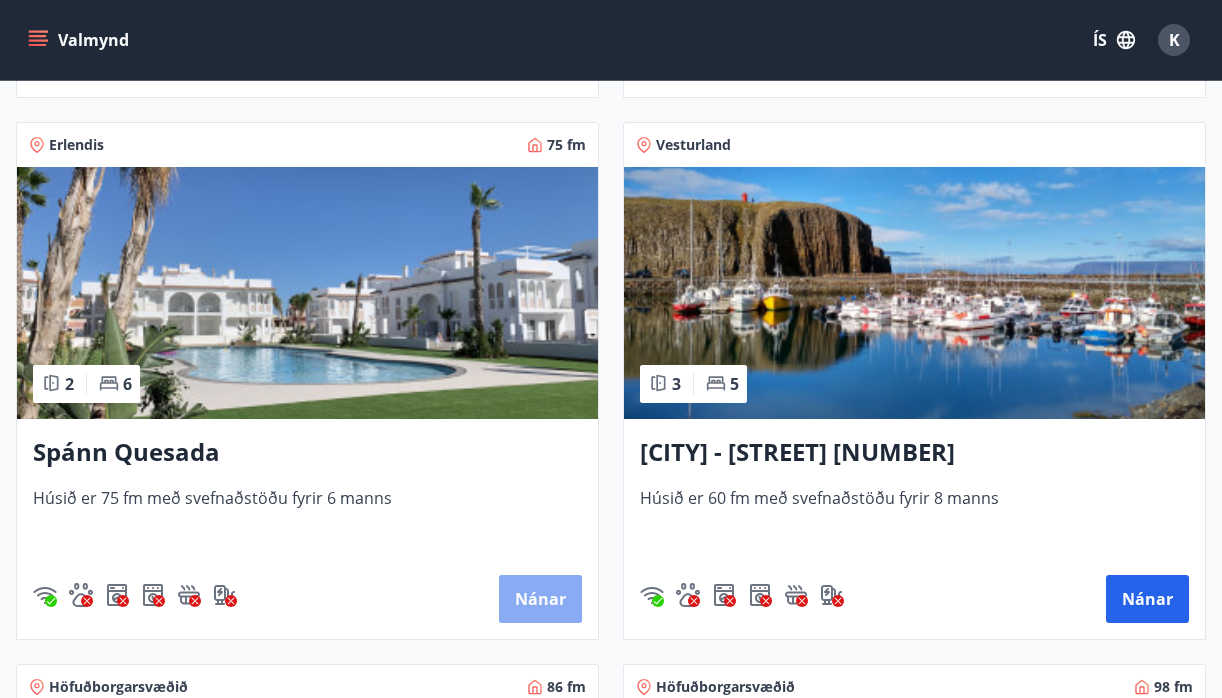 click on "Nánar" at bounding box center [540, 599] 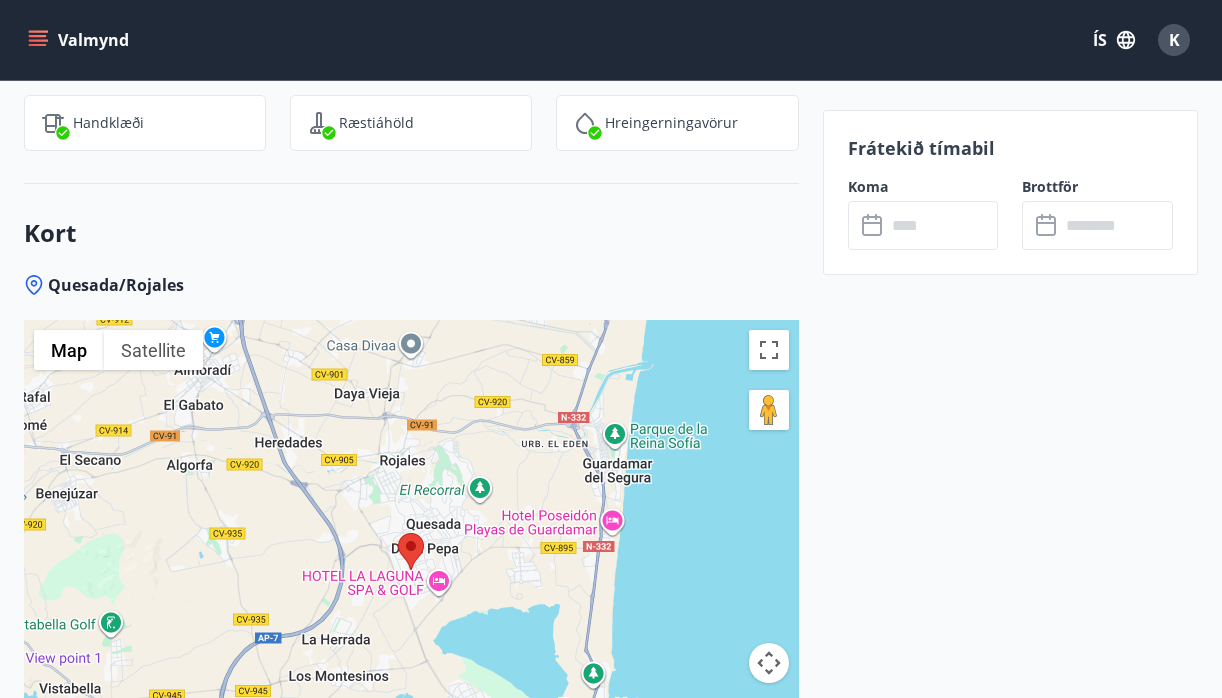 scroll, scrollTop: 2832, scrollLeft: 0, axis: vertical 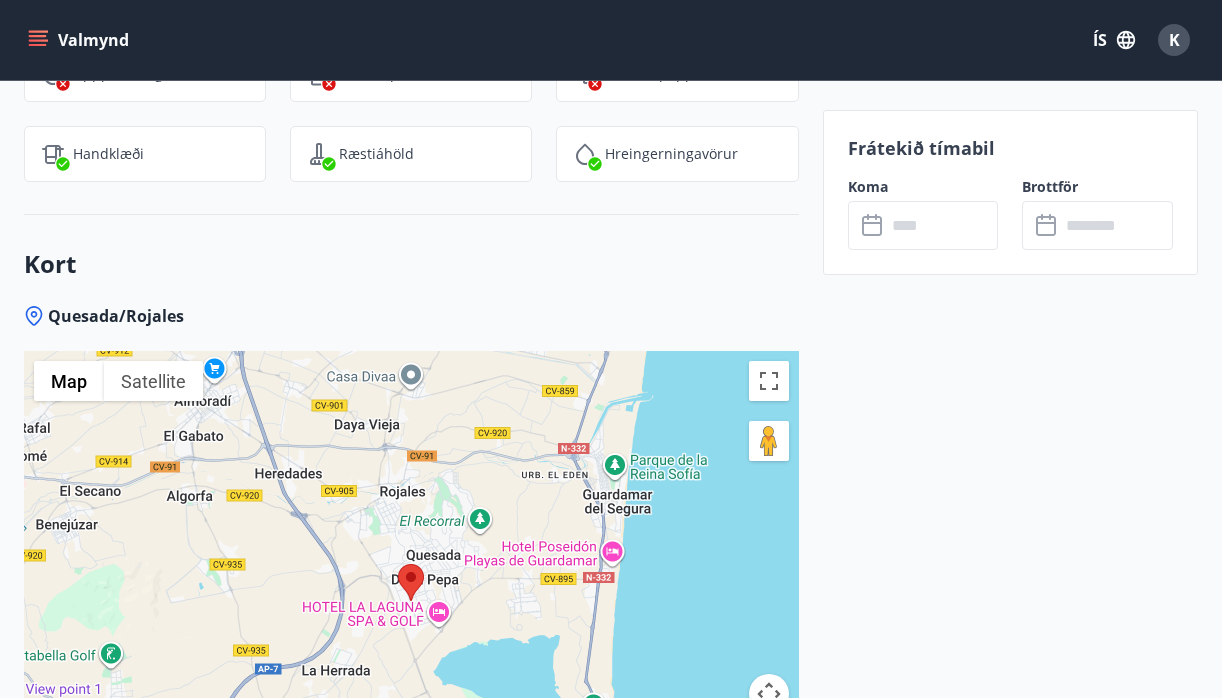 click on "Frátekið tímabil" at bounding box center [1010, 148] 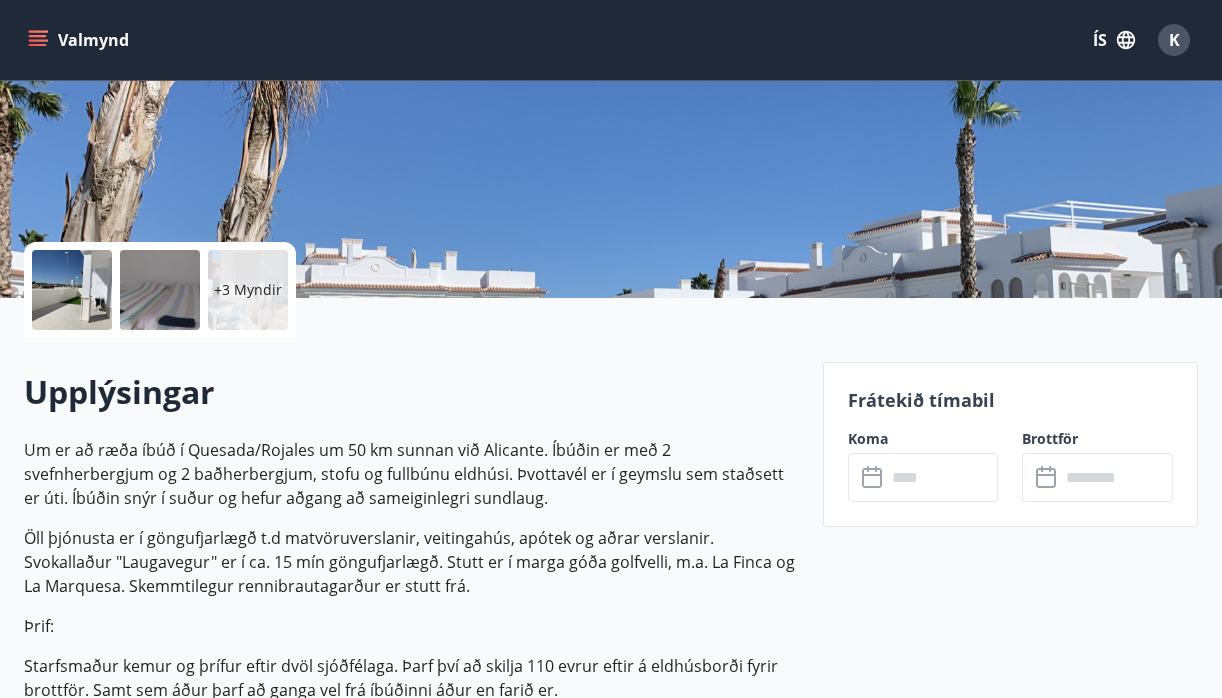 scroll, scrollTop: 308, scrollLeft: 0, axis: vertical 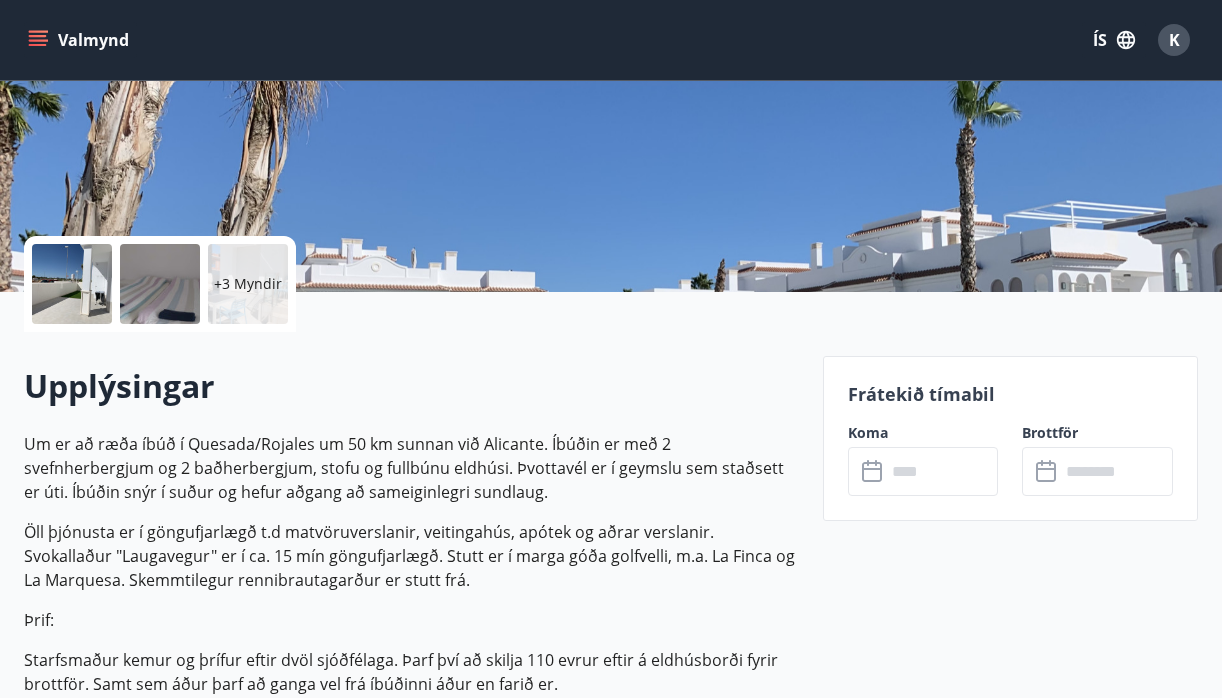 click on "+3 Myndir" at bounding box center [248, 284] 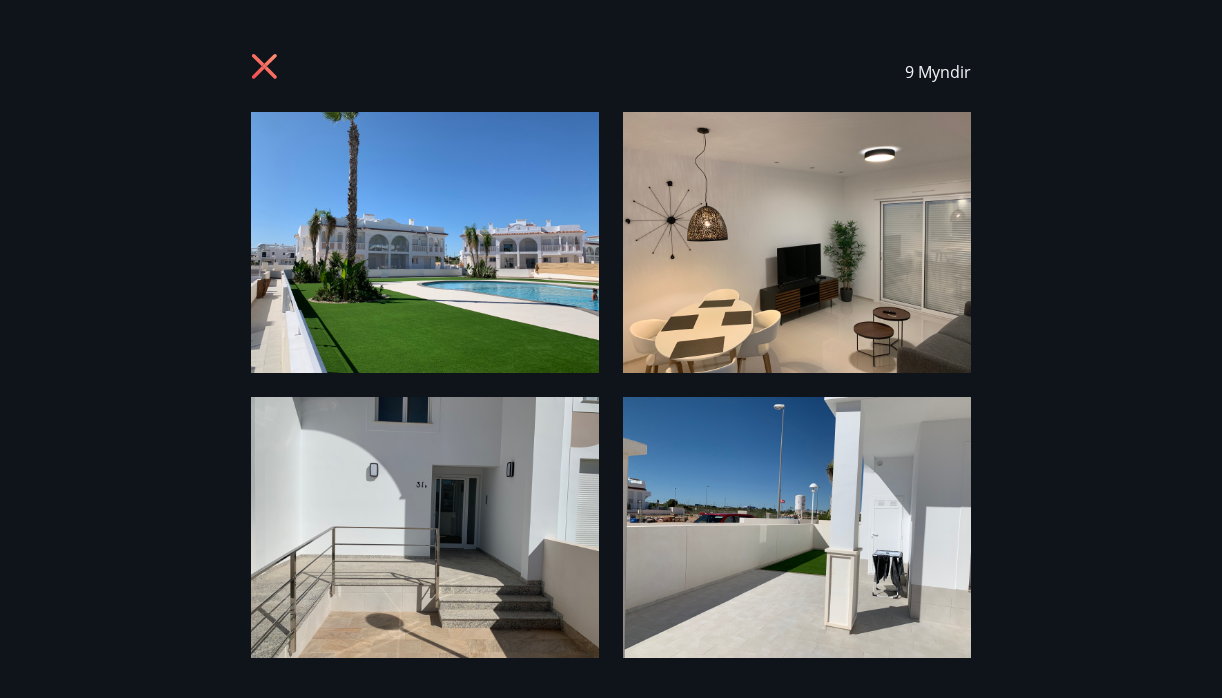 click on "9   Myndir" at bounding box center [938, 72] 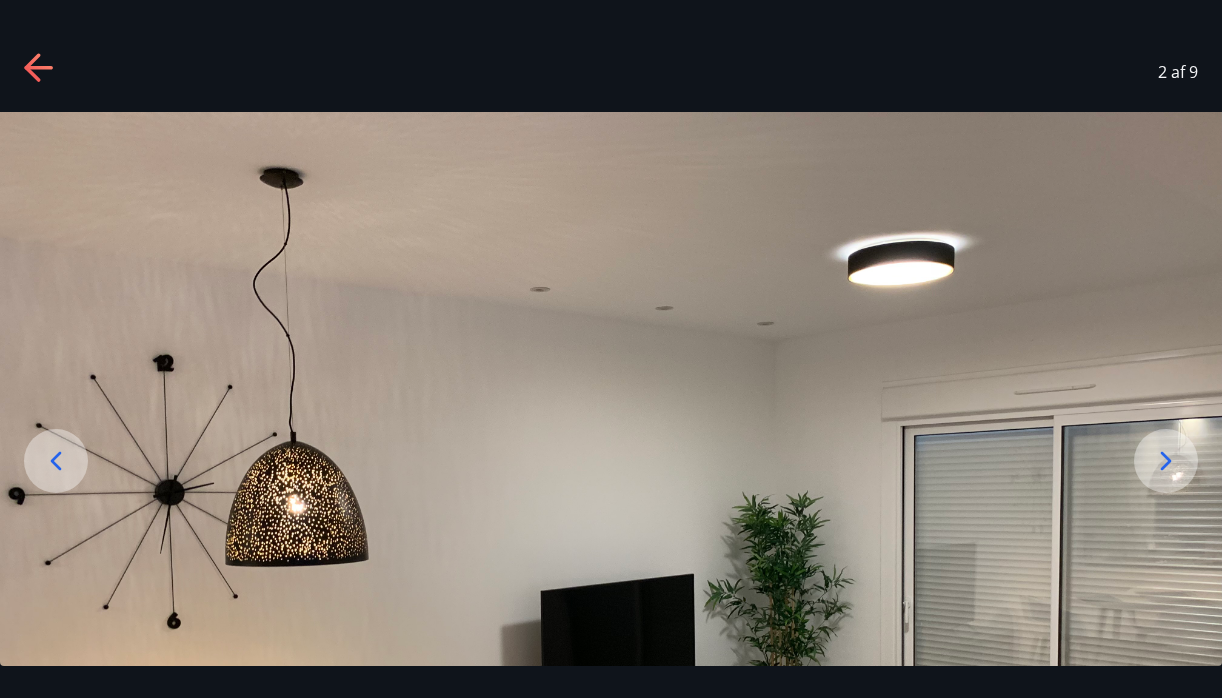 click 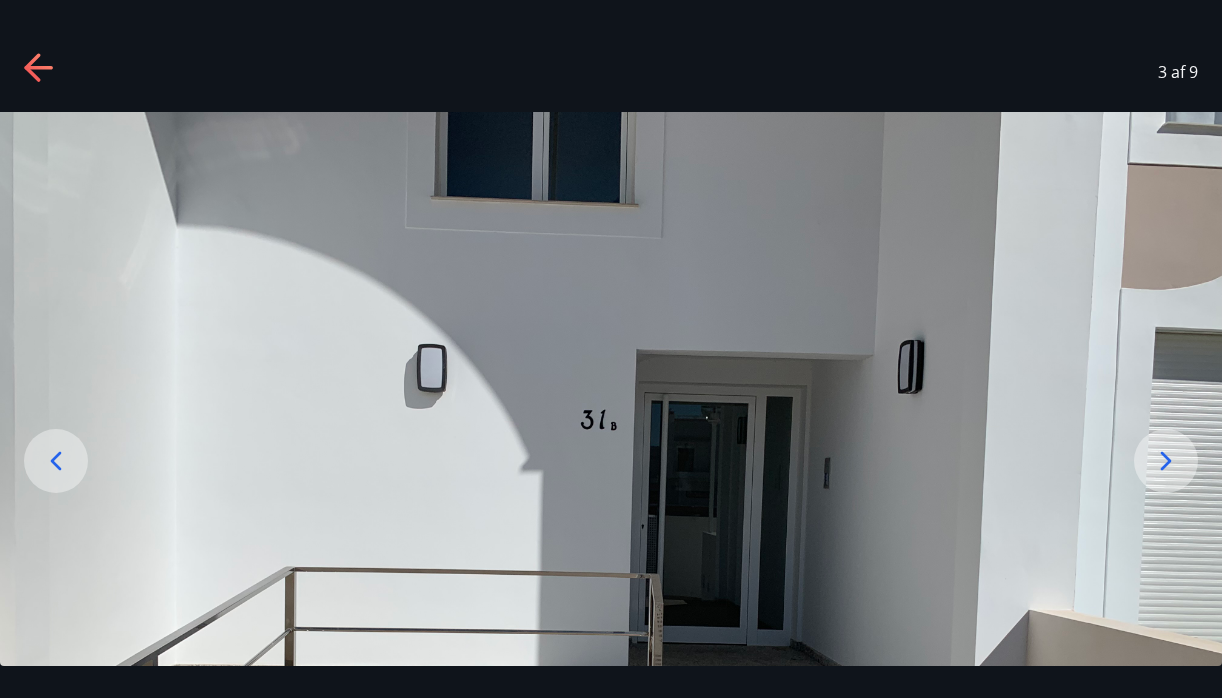 click 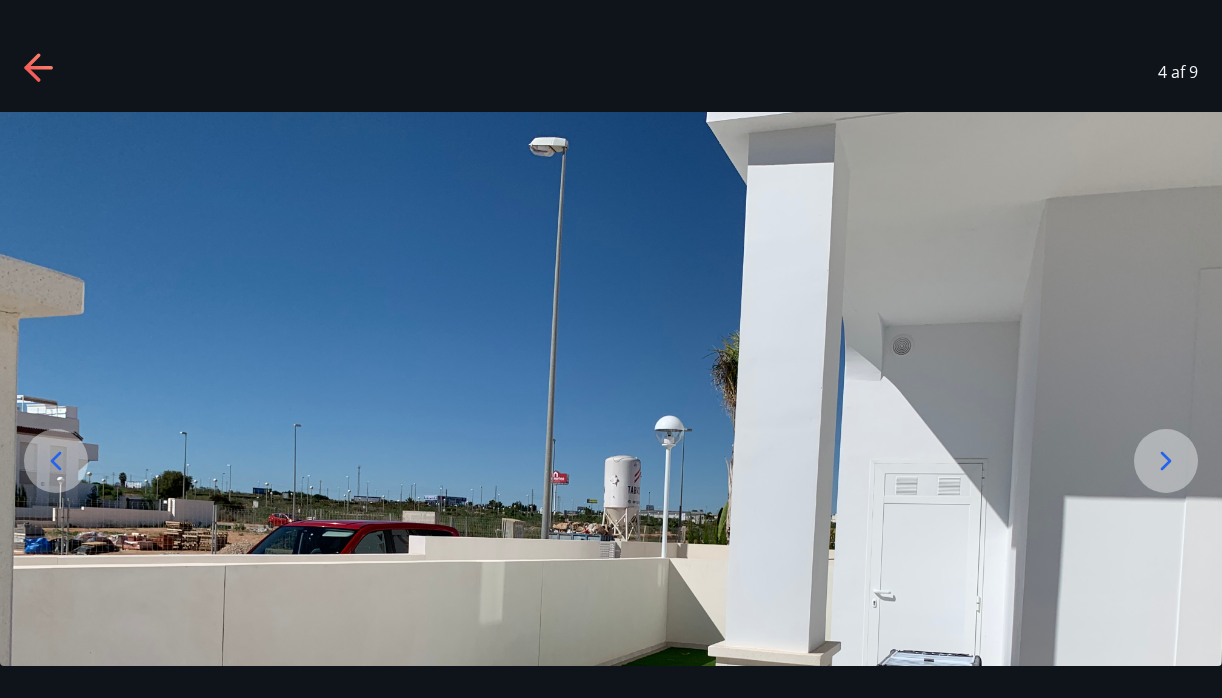 click 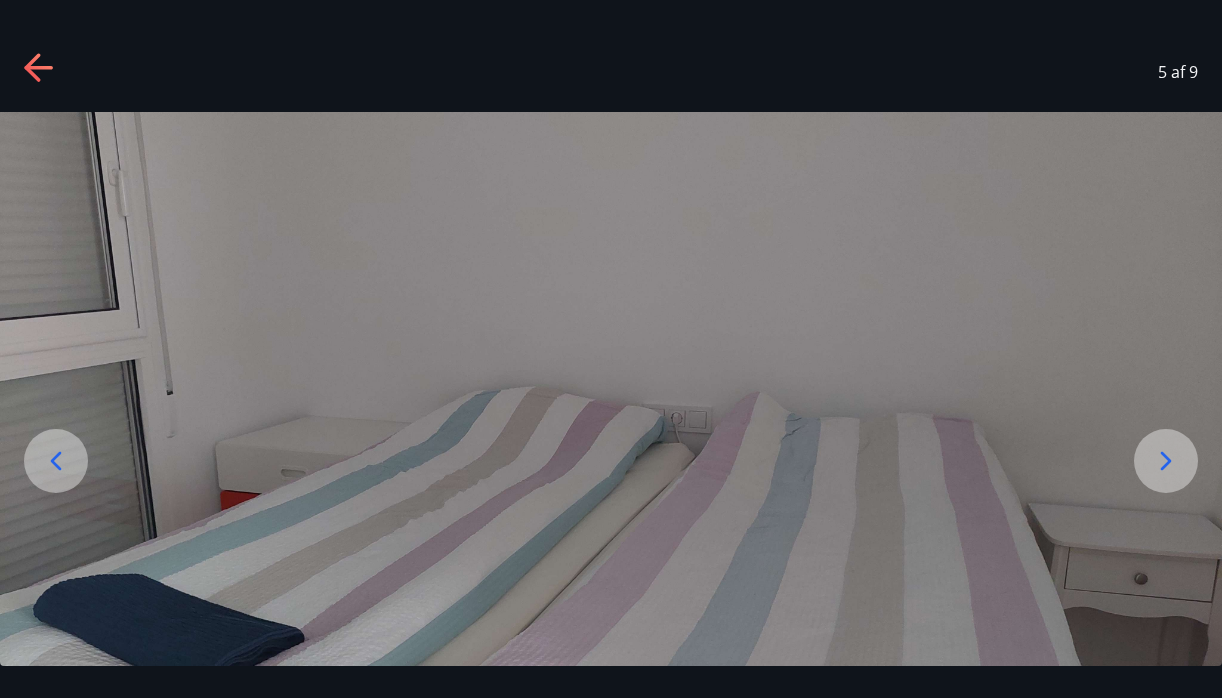 click 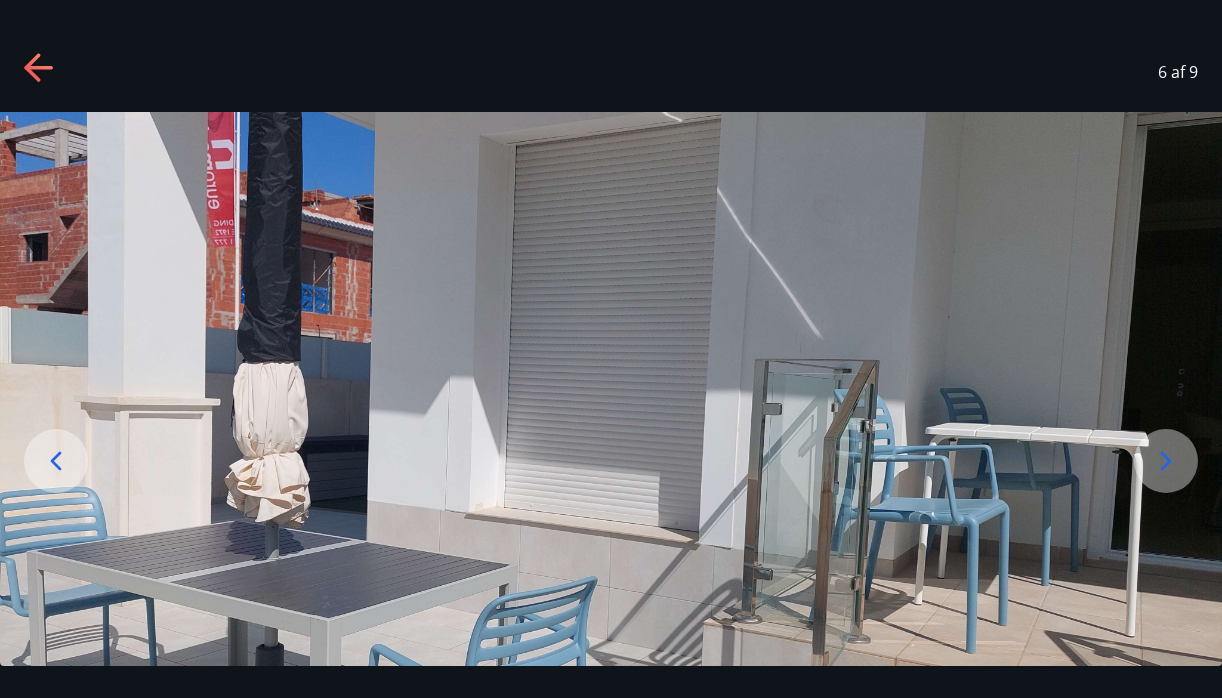 click 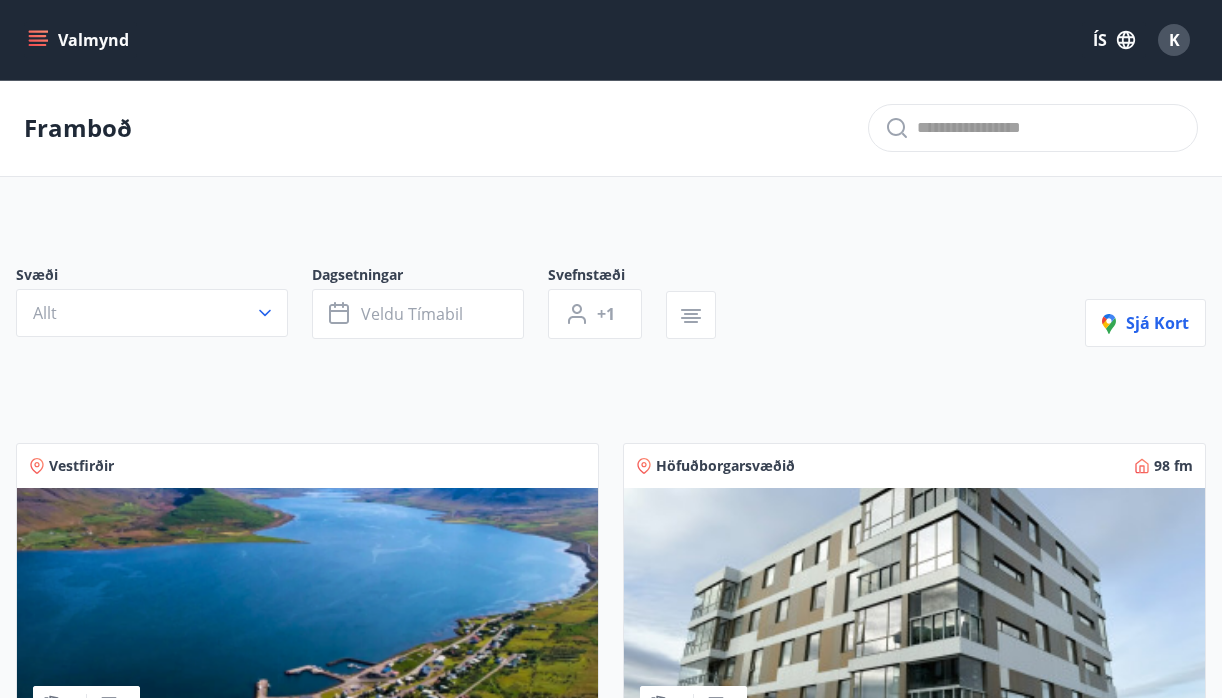 scroll, scrollTop: 0, scrollLeft: 0, axis: both 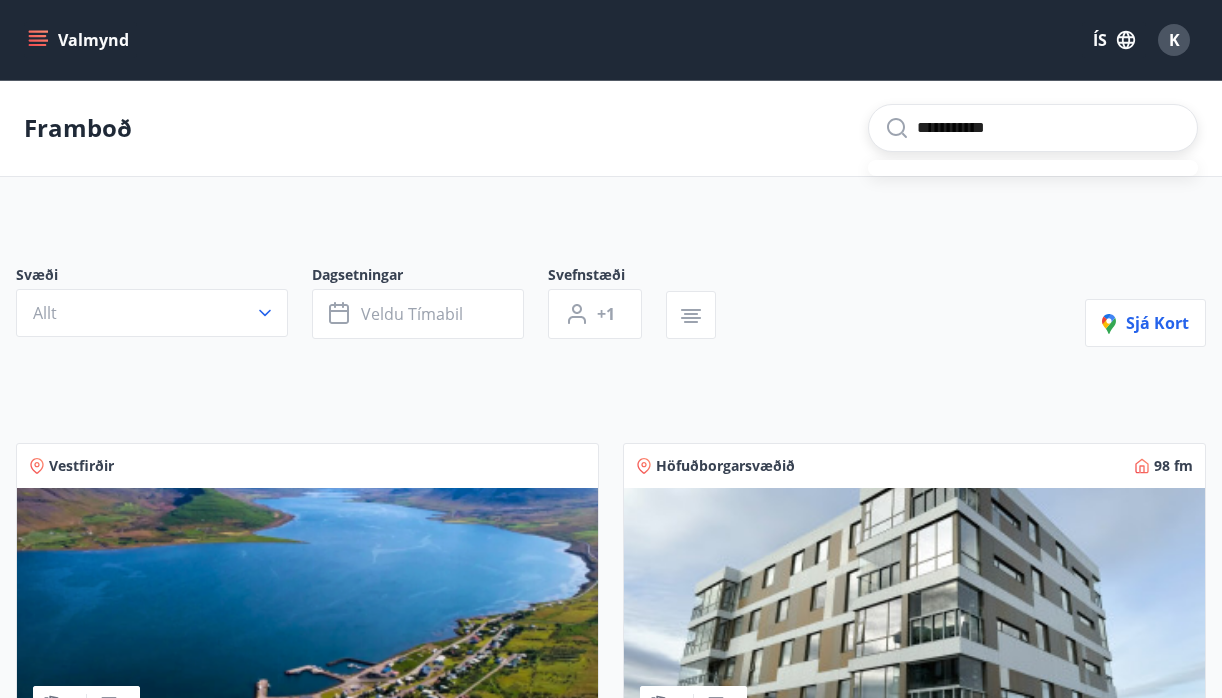 type on "**********" 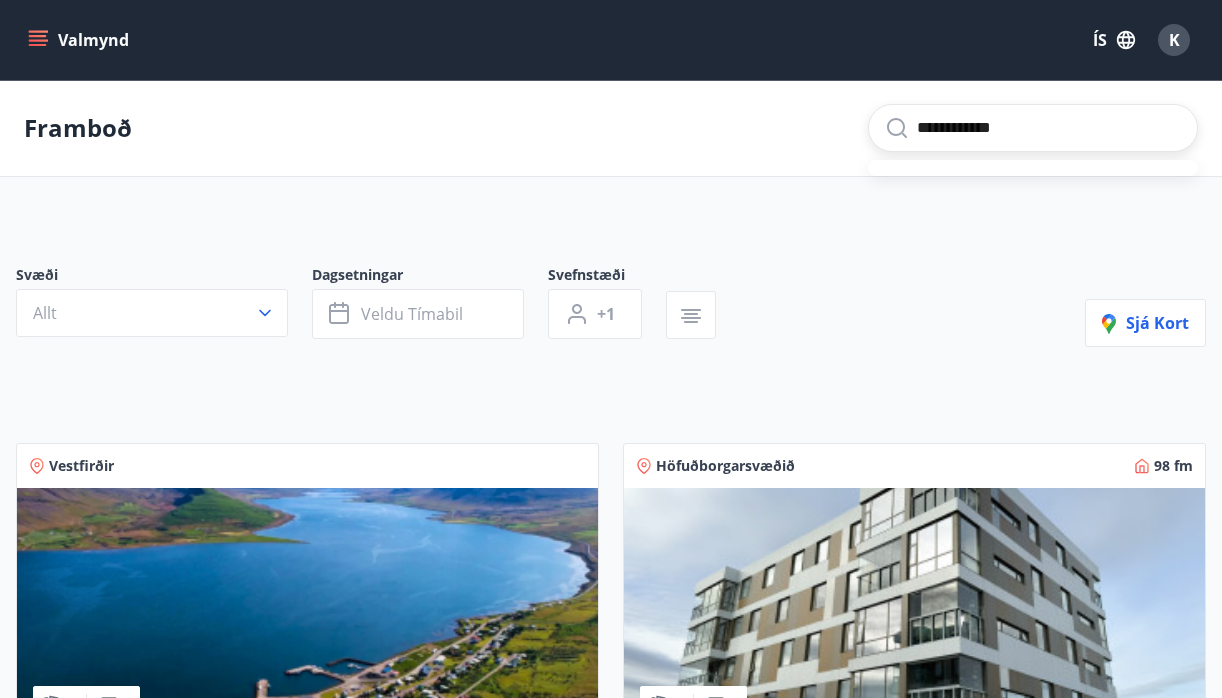 type 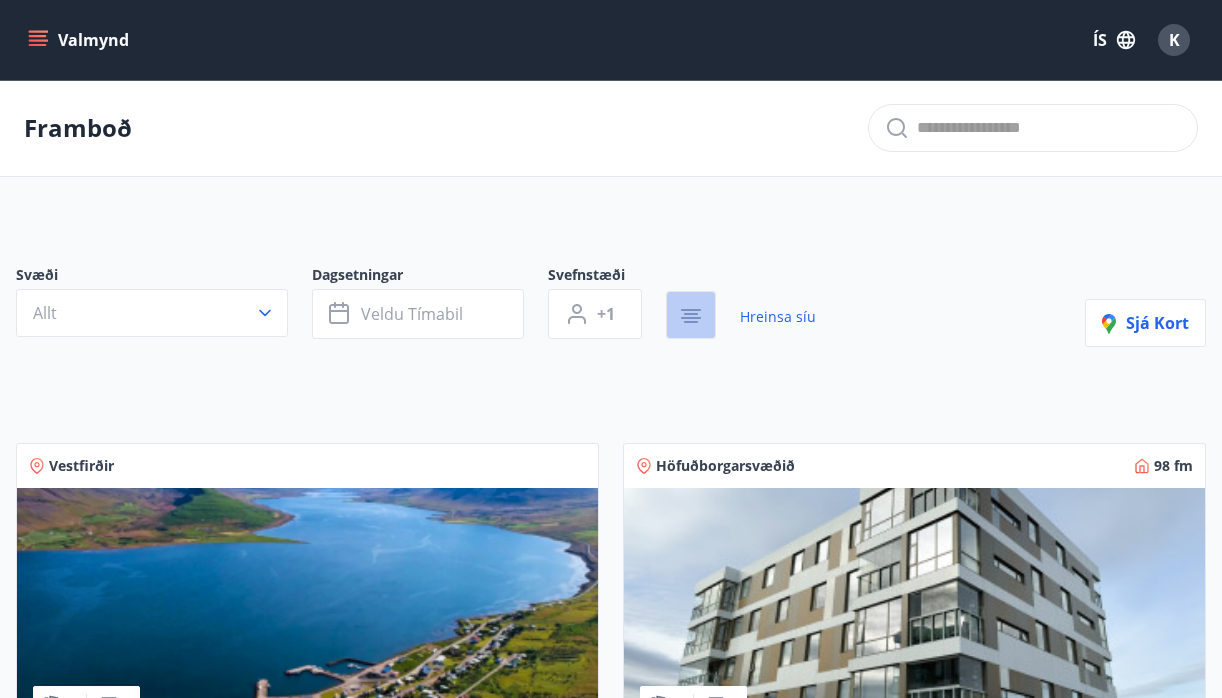 click 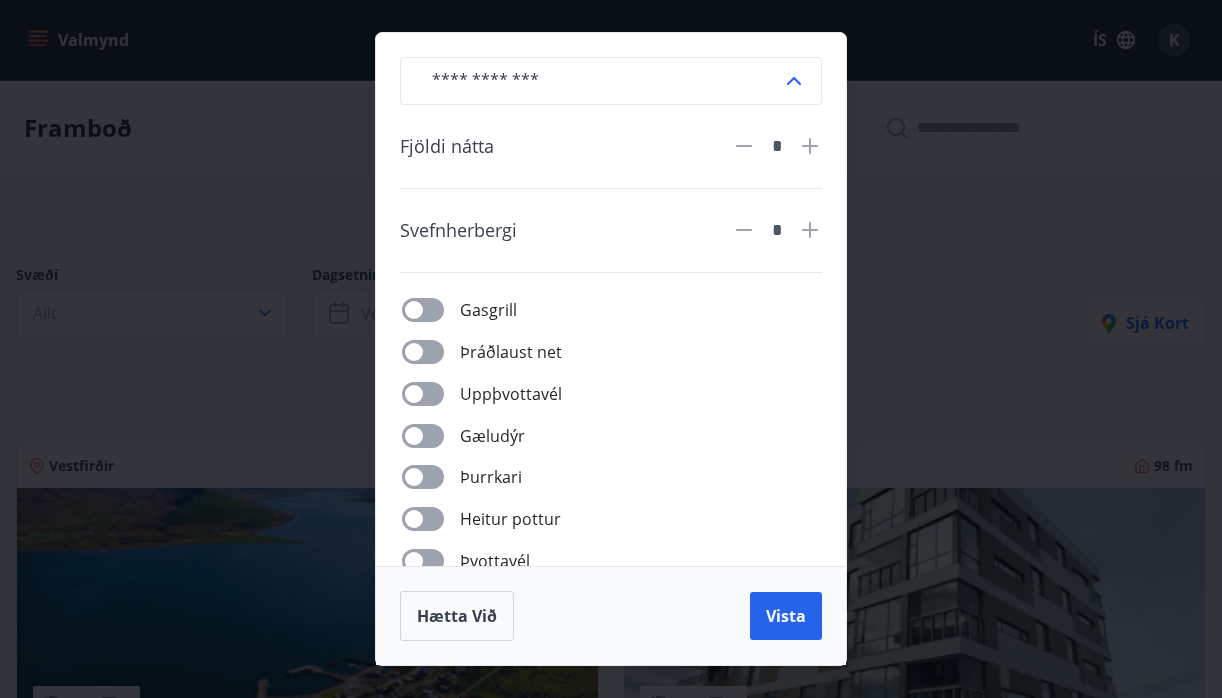 click 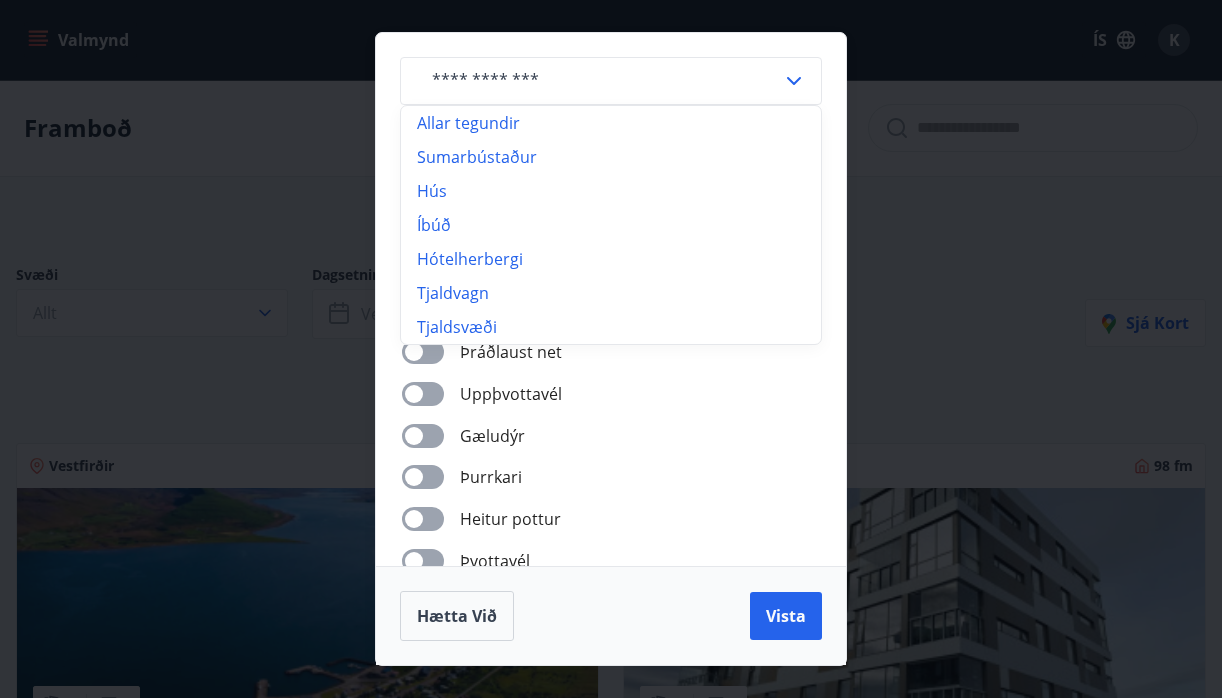 click on "Íbúð" at bounding box center [611, 225] 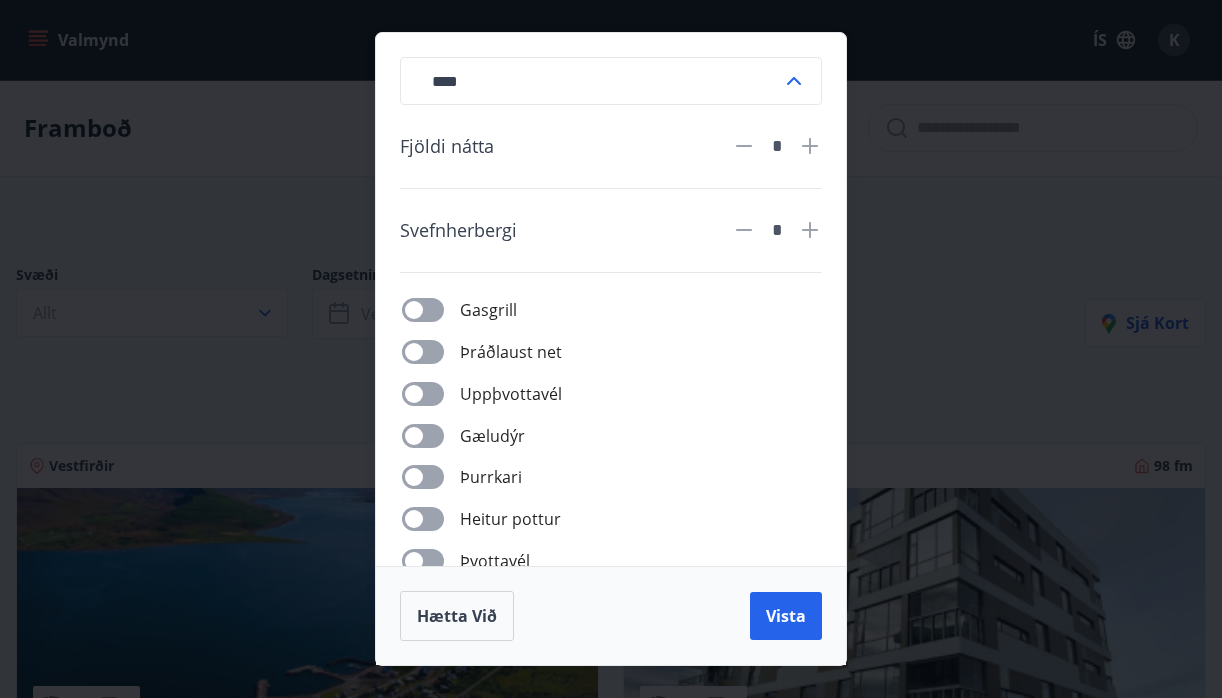 click on "Uppþvottavél" at bounding box center [623, 393] 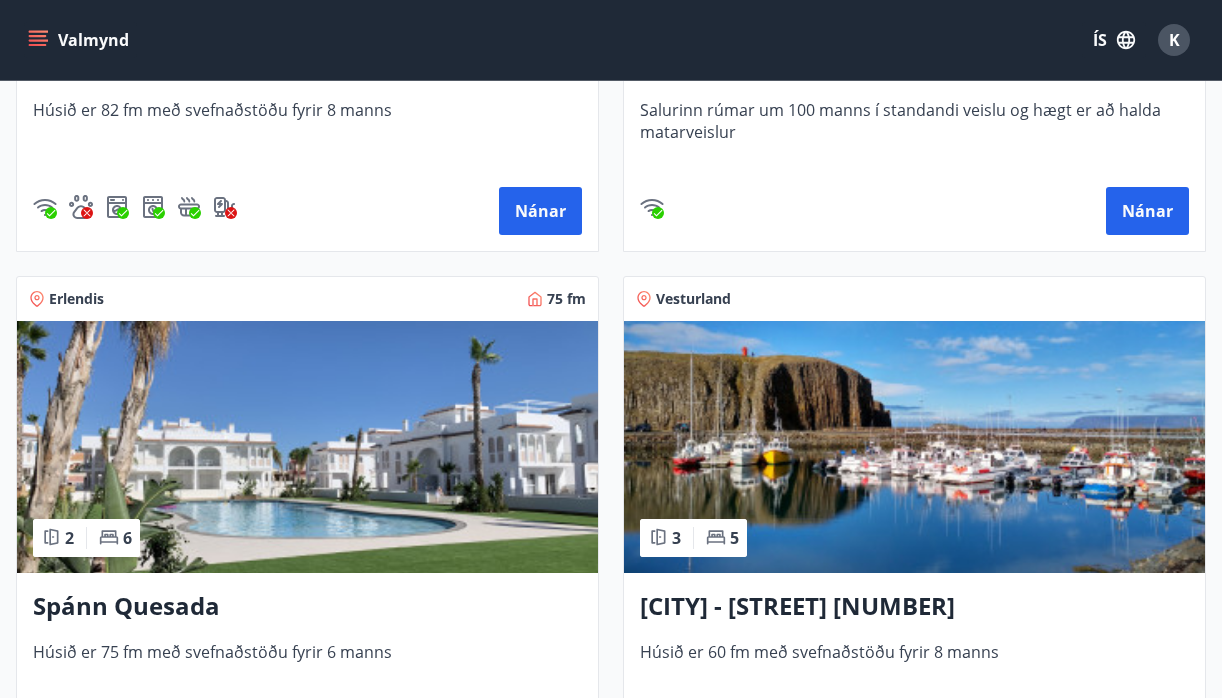 scroll, scrollTop: 1809, scrollLeft: 0, axis: vertical 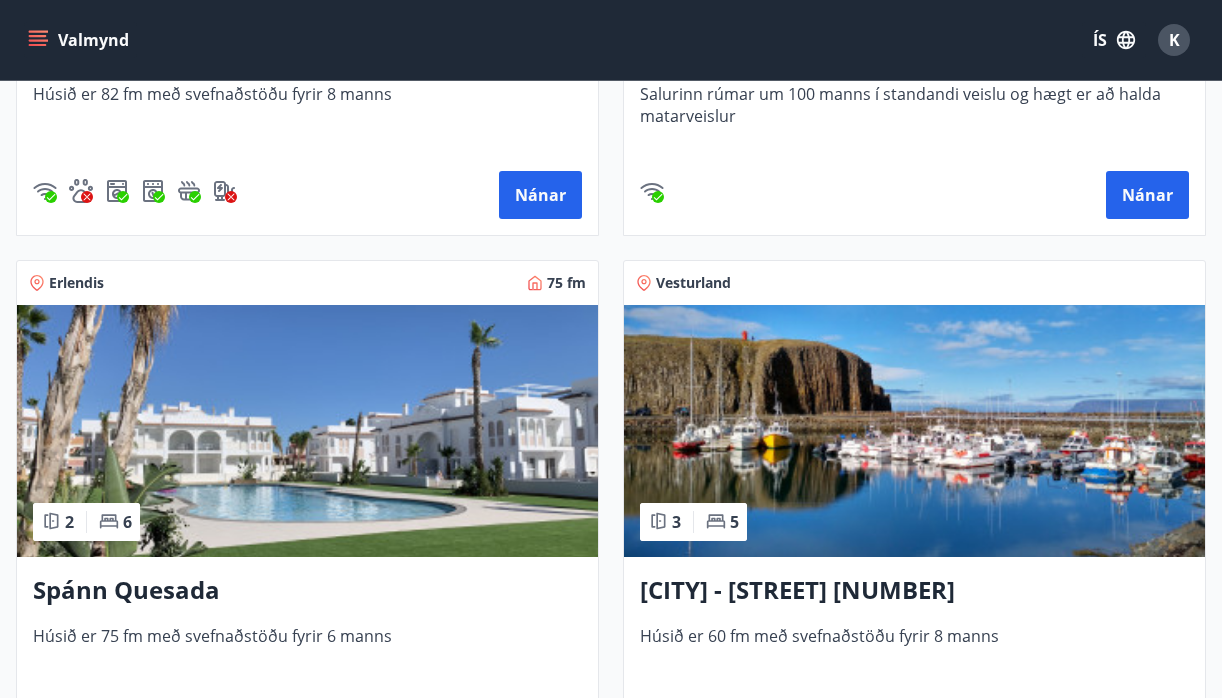 click at bounding box center [307, 431] 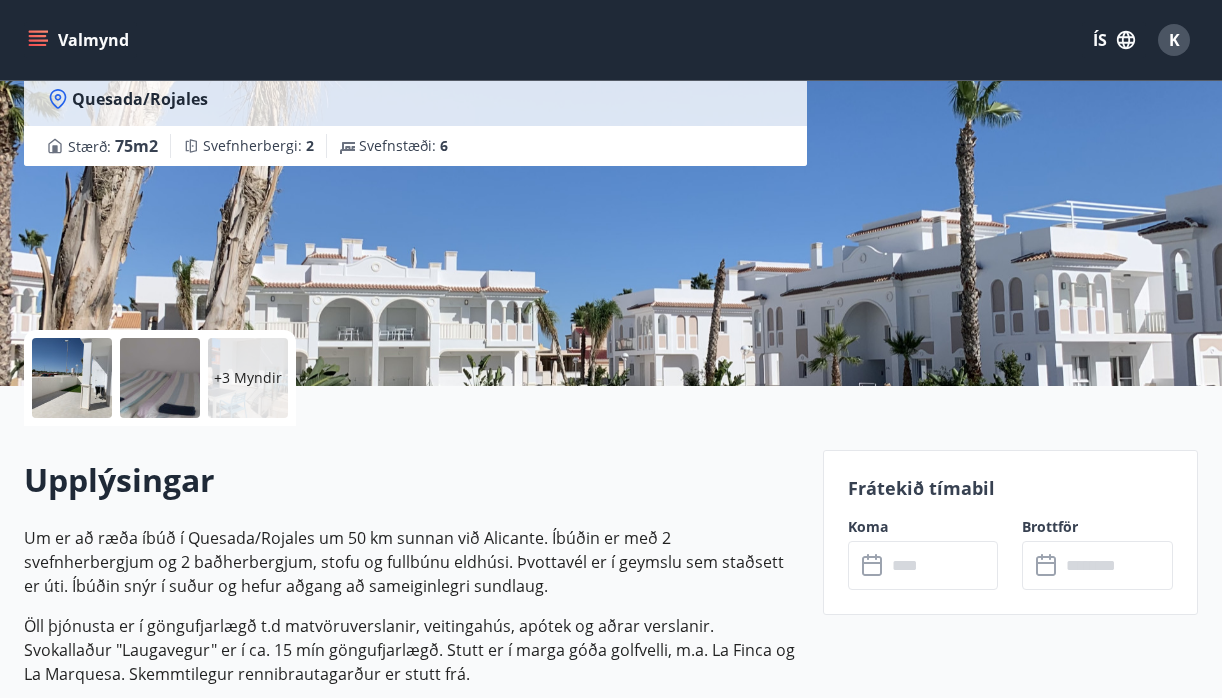 scroll, scrollTop: 0, scrollLeft: 0, axis: both 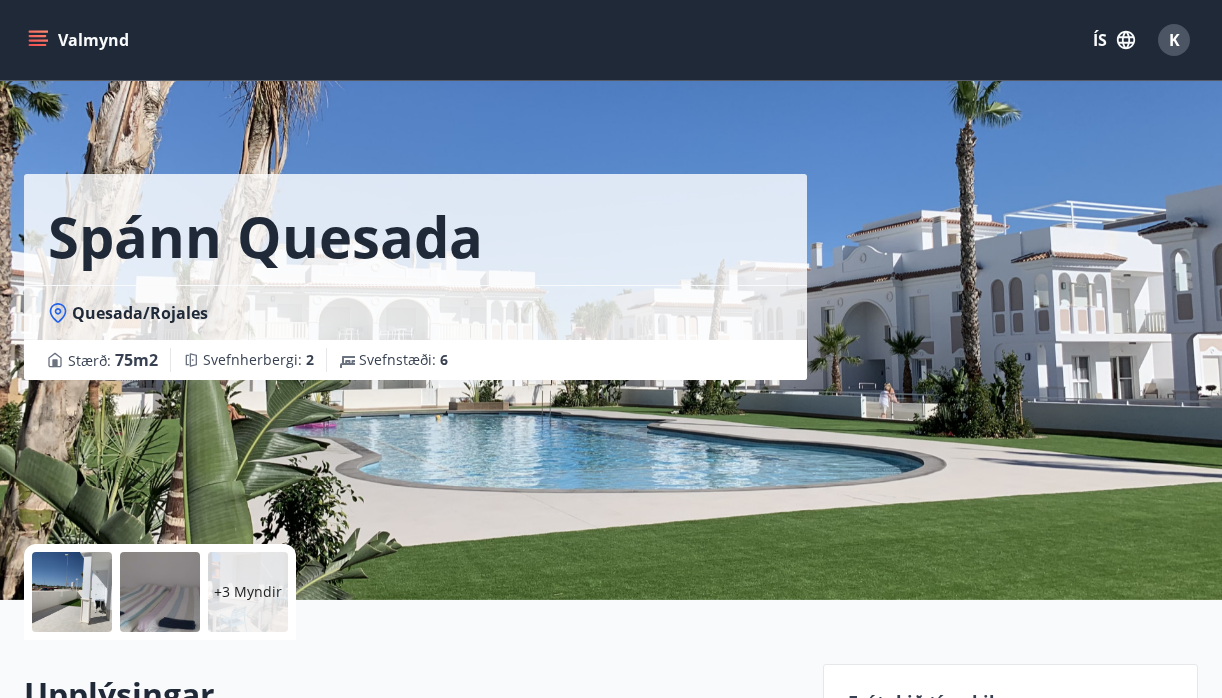 click on "Quesada/Rojales" at bounding box center [415, 313] 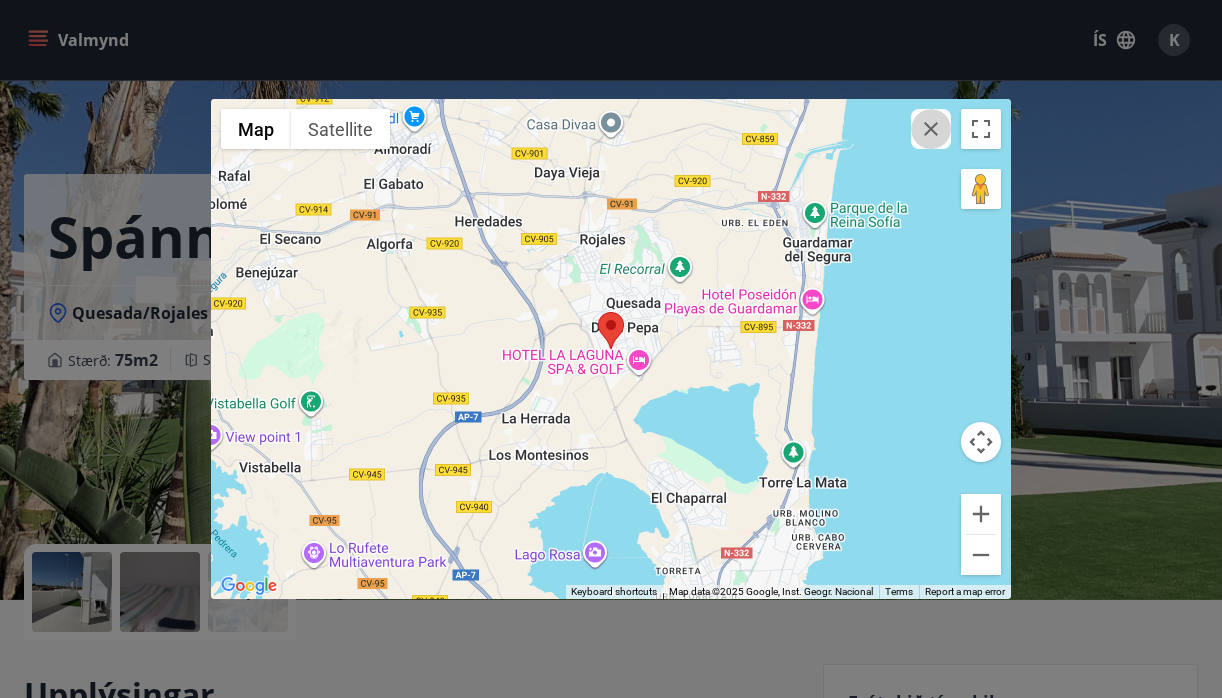 click 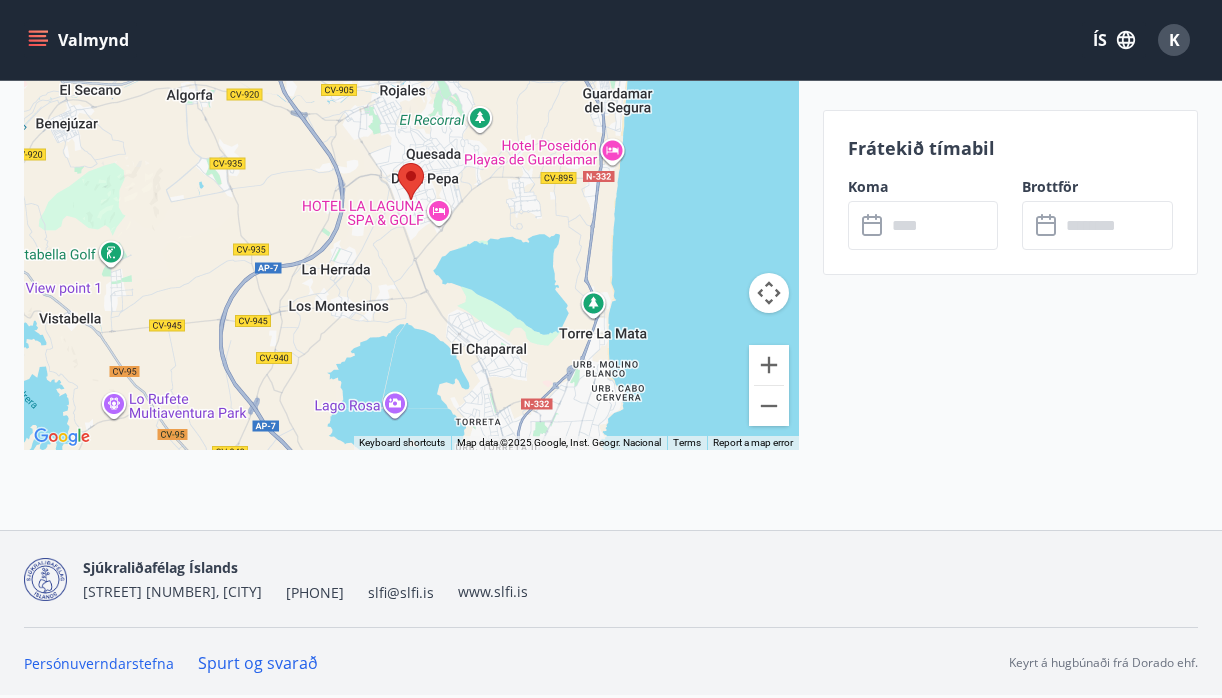 scroll, scrollTop: 3233, scrollLeft: 0, axis: vertical 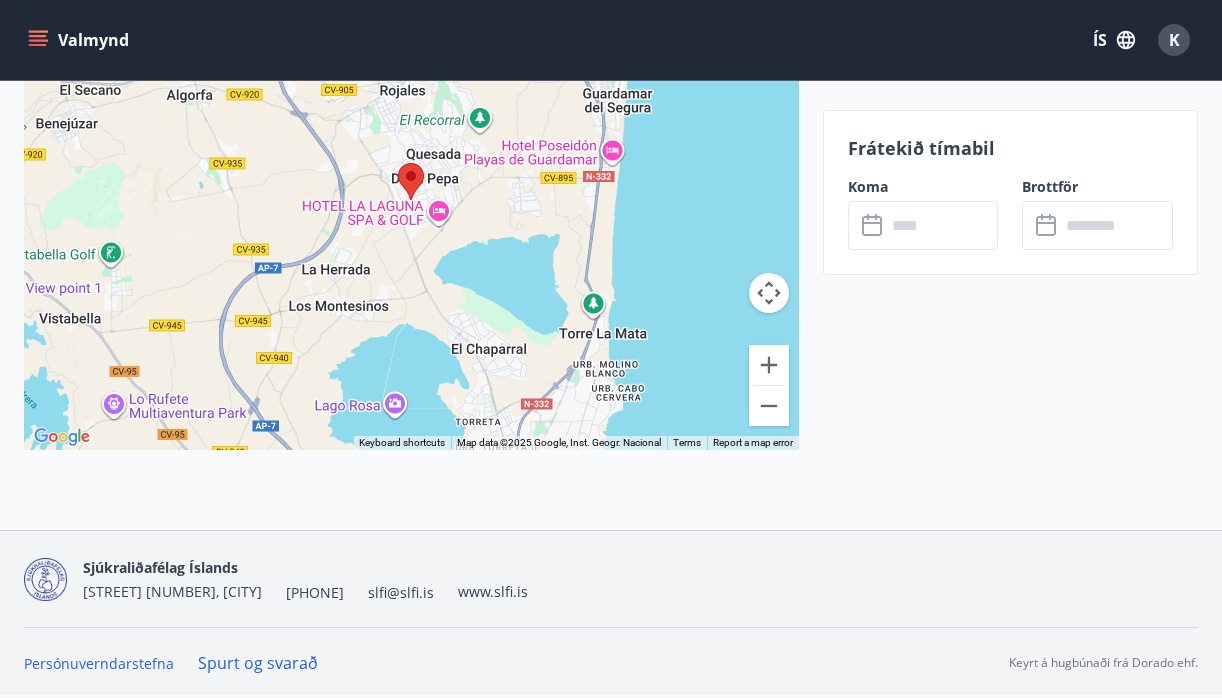 click 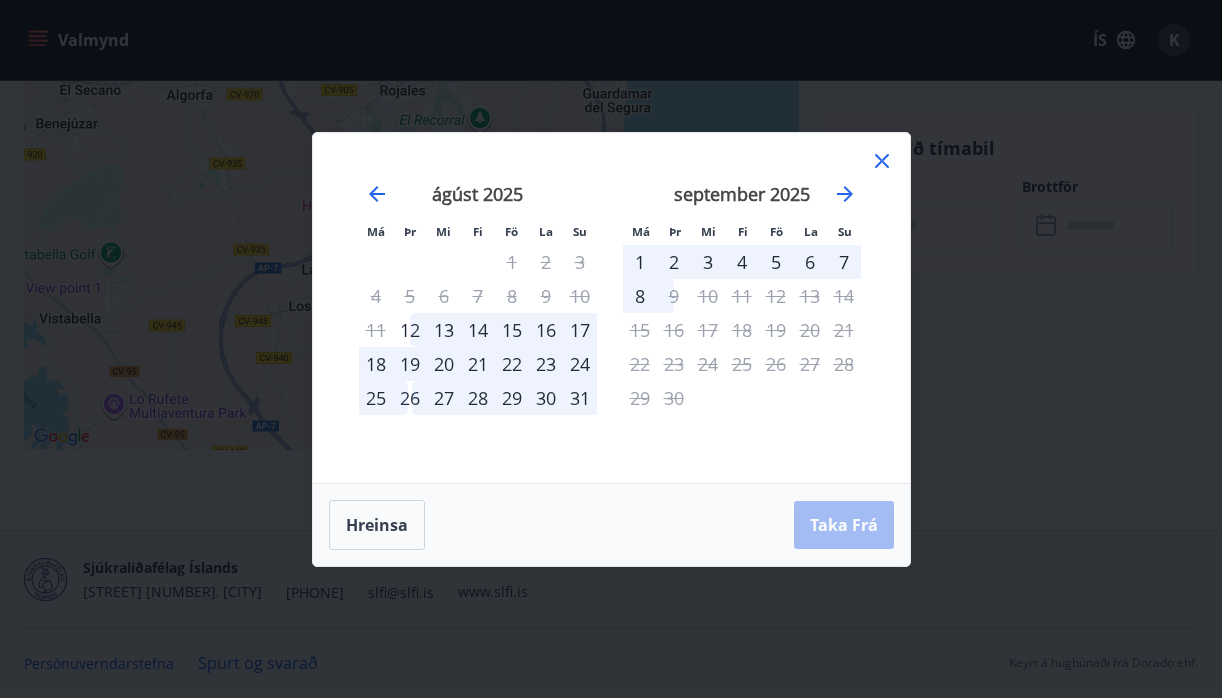 click on "13" at bounding box center [444, 330] 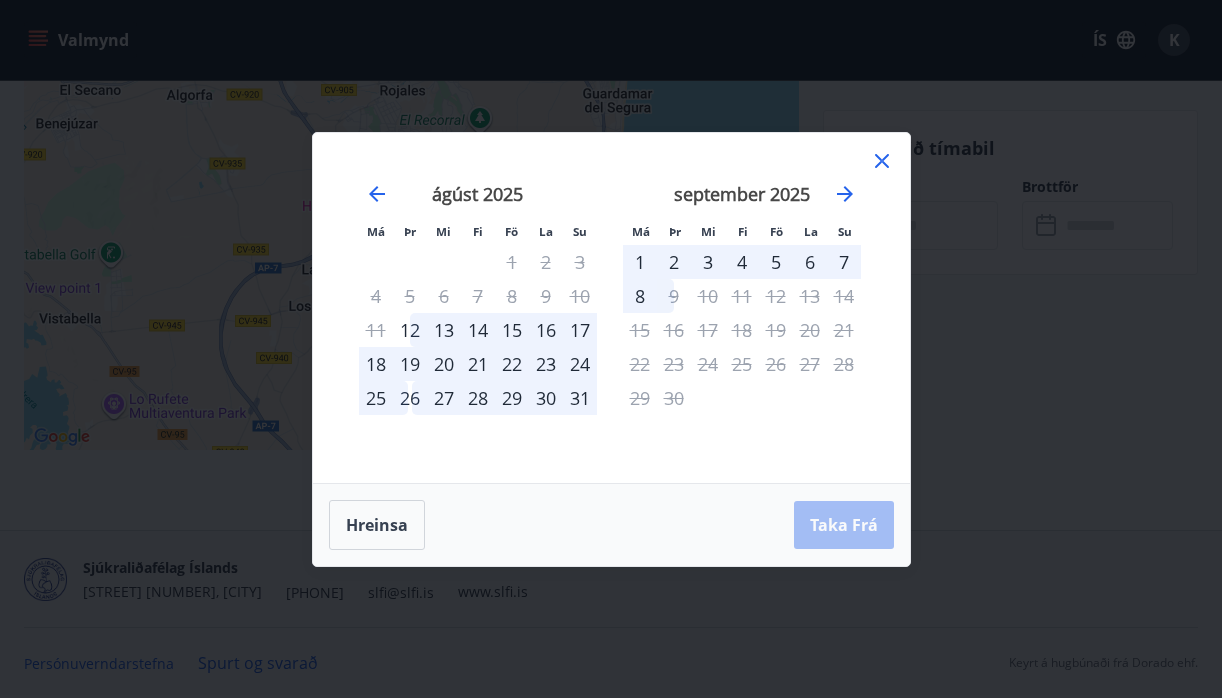 click on "13" at bounding box center [444, 330] 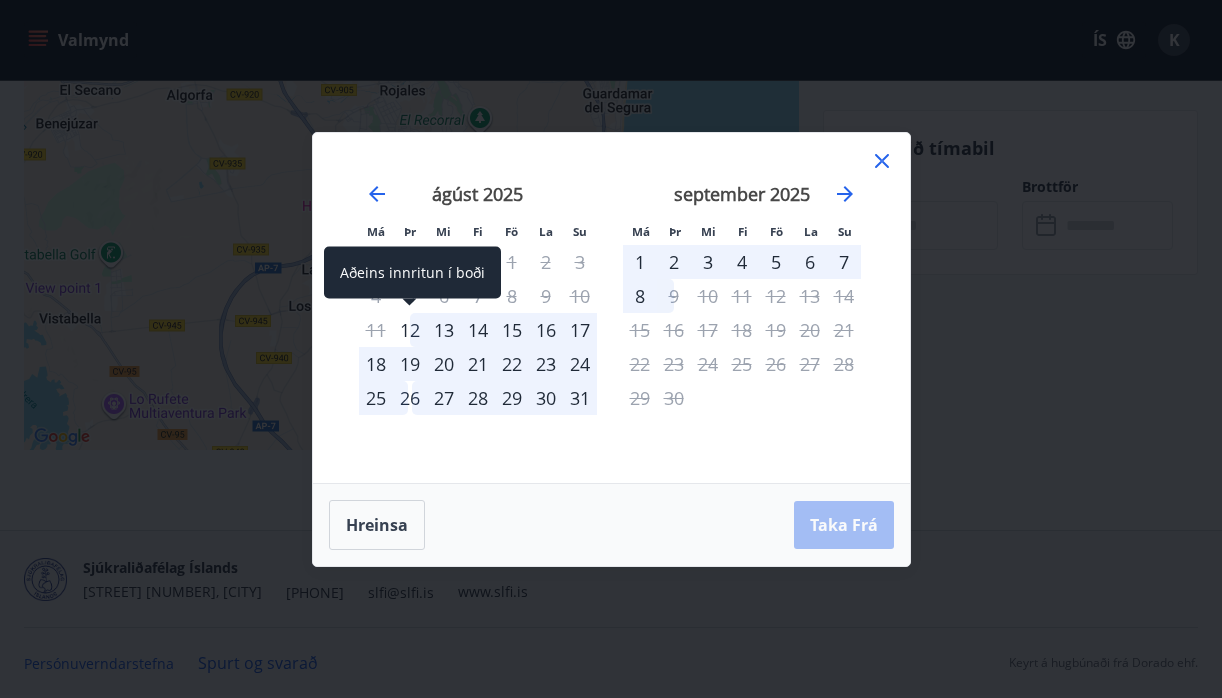 click on "12" at bounding box center [410, 330] 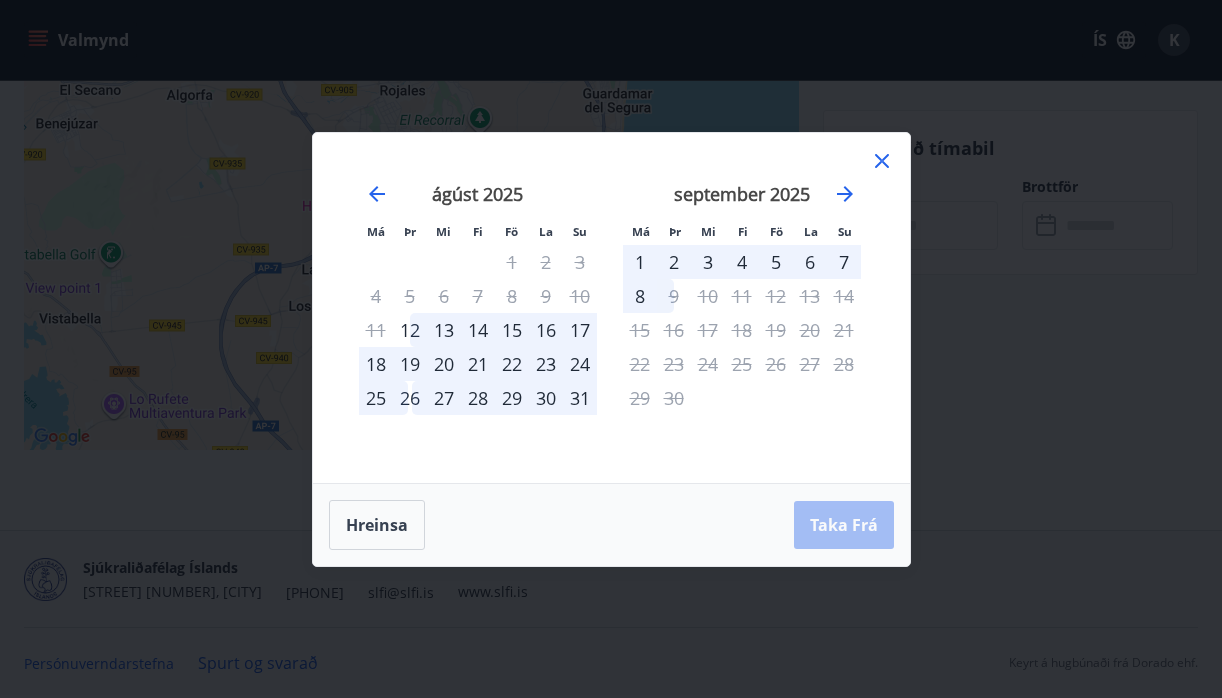 click on "29" at bounding box center [512, 398] 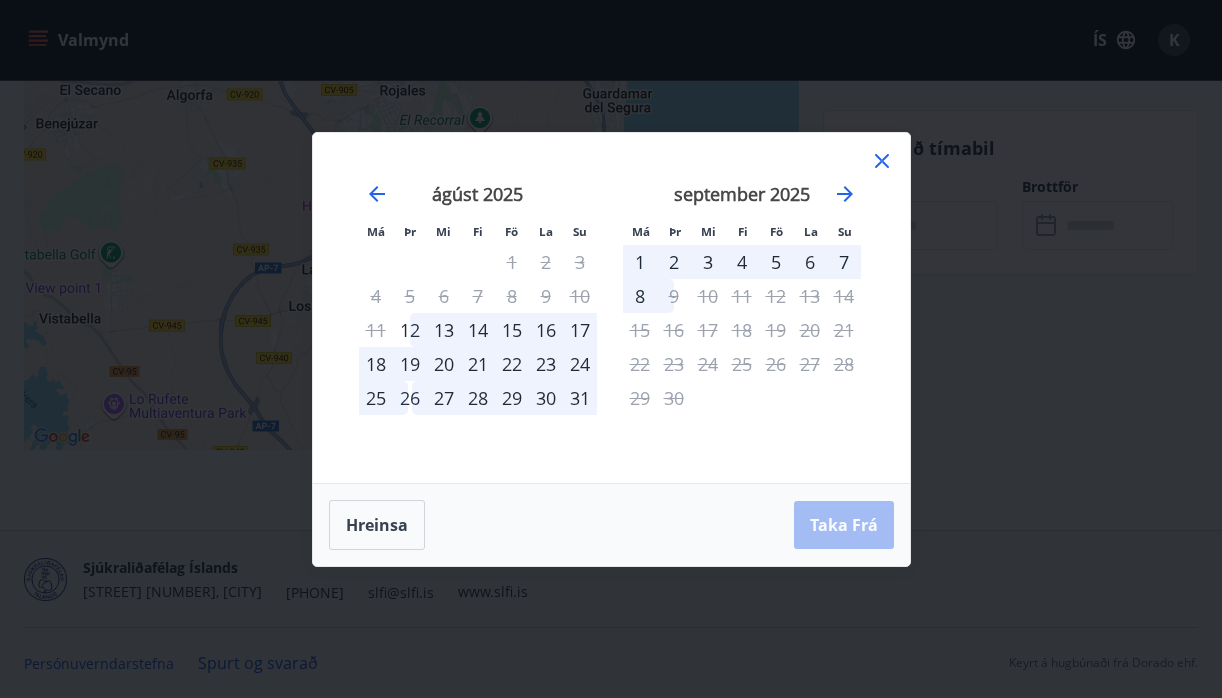 click on "21" at bounding box center [478, 364] 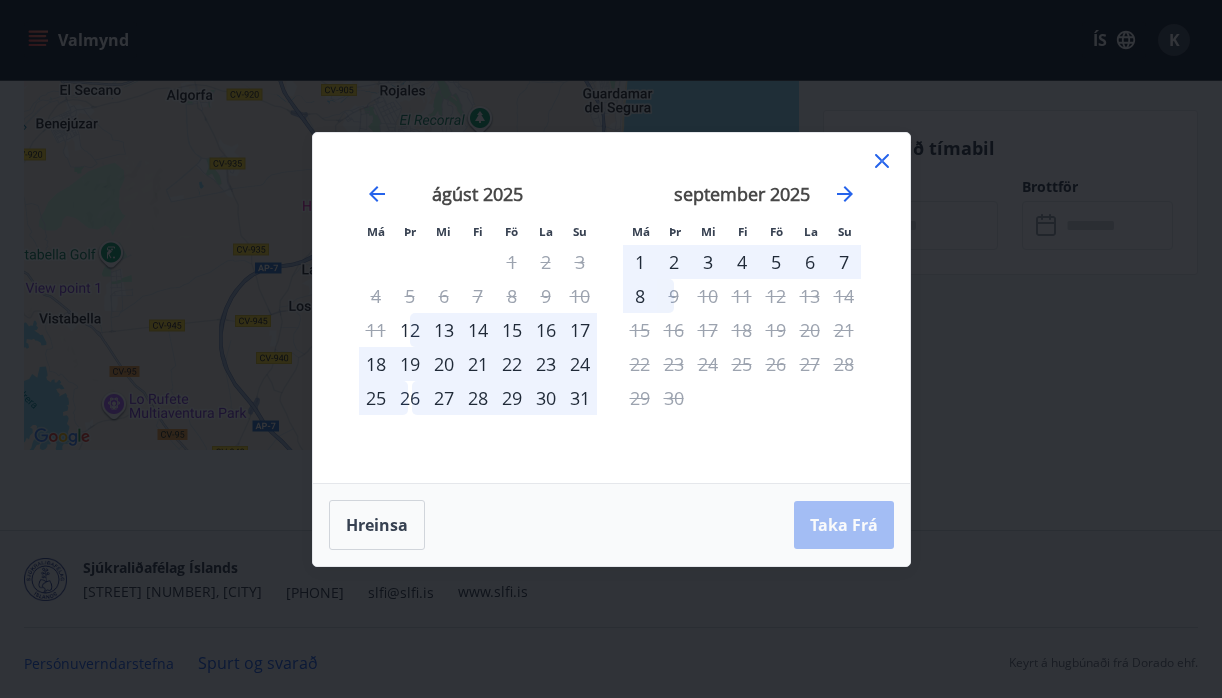 click on "21" at bounding box center (478, 364) 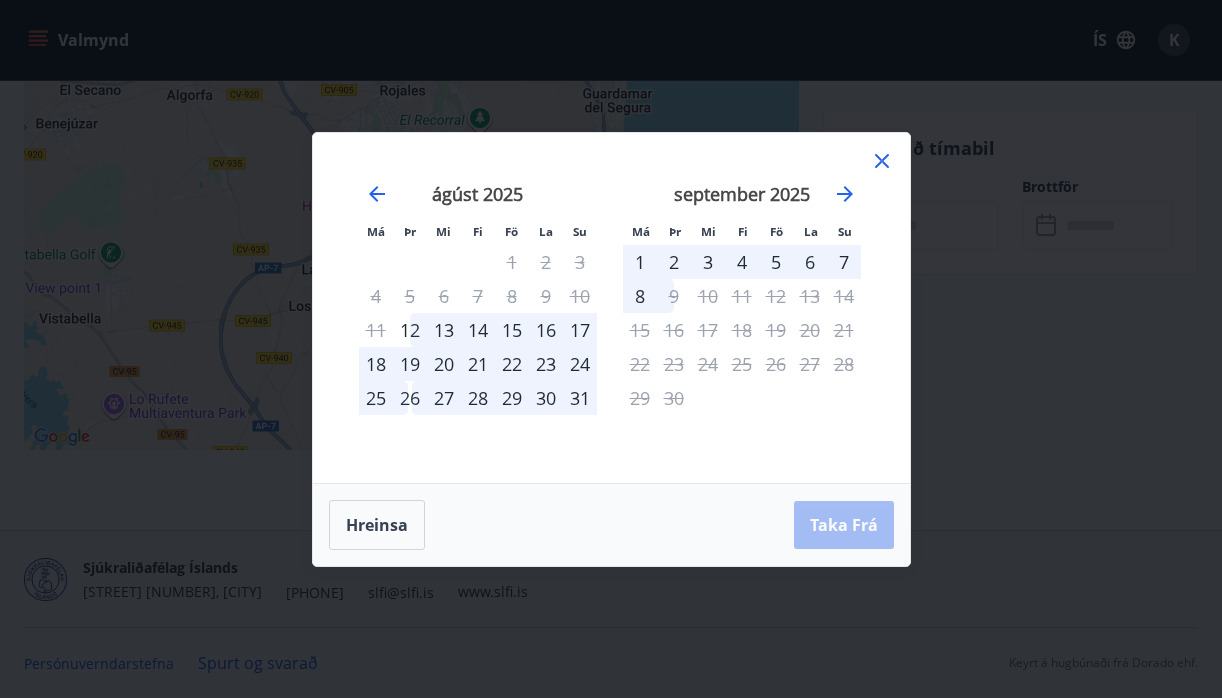 click on "Hreinsa Taka Frá" at bounding box center (611, 525) 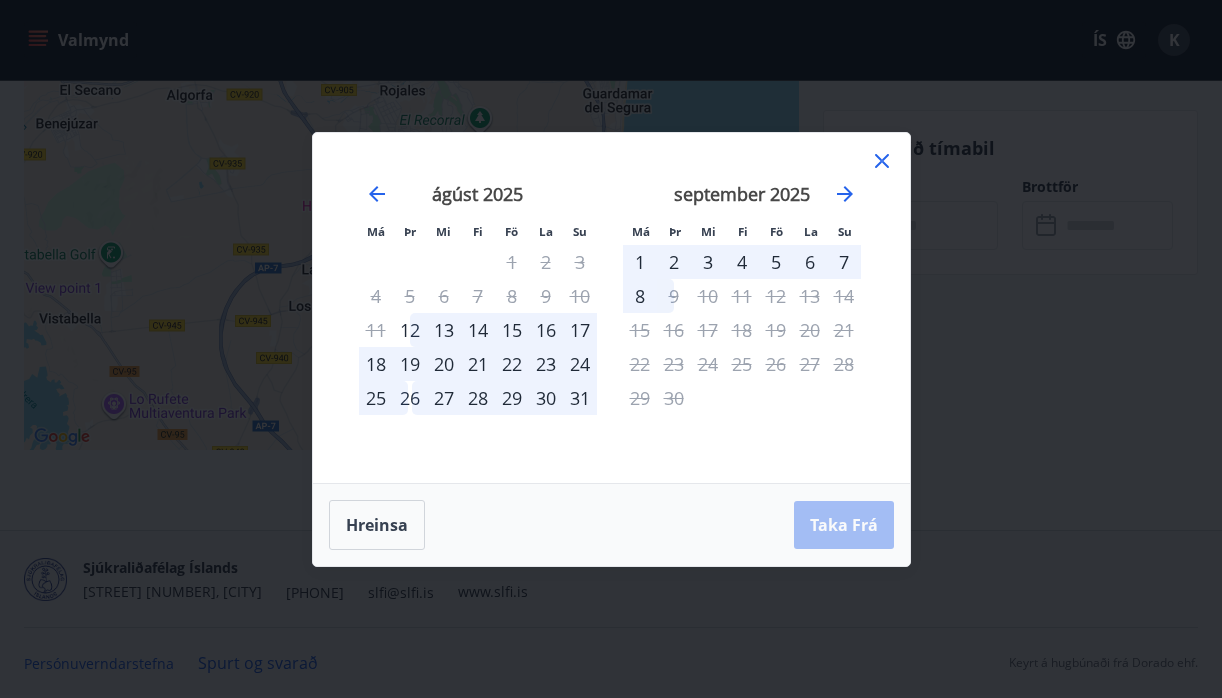 click on "2" at bounding box center [674, 262] 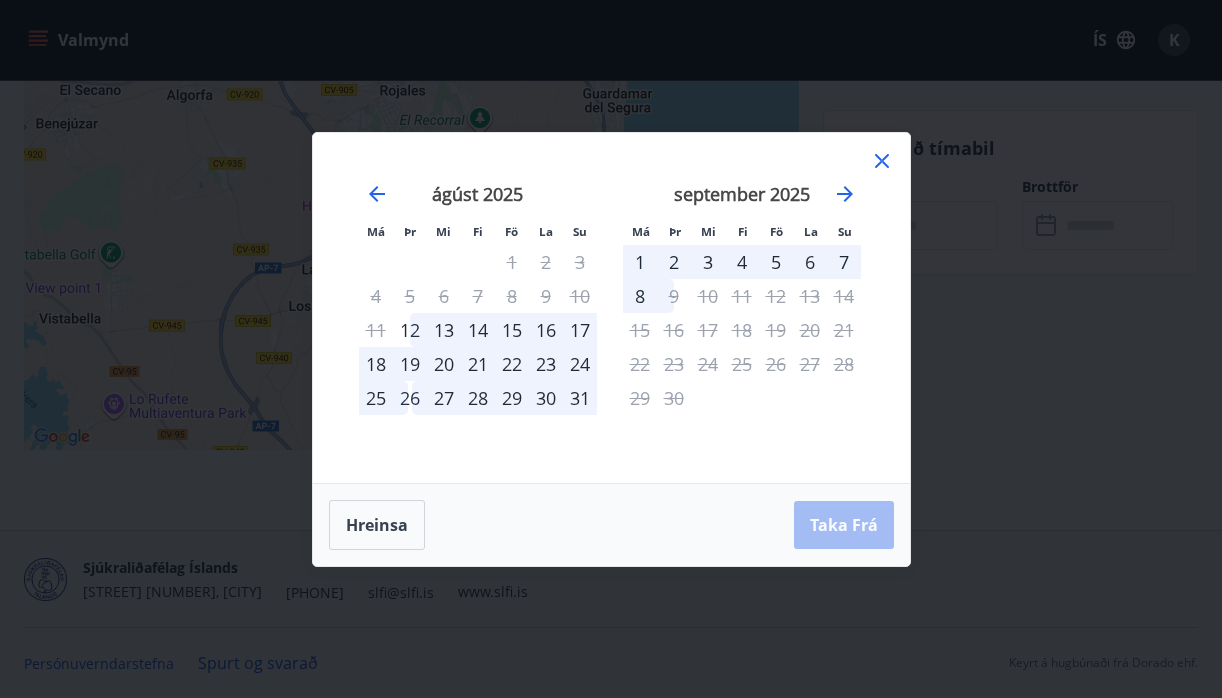 click on "8" at bounding box center (640, 296) 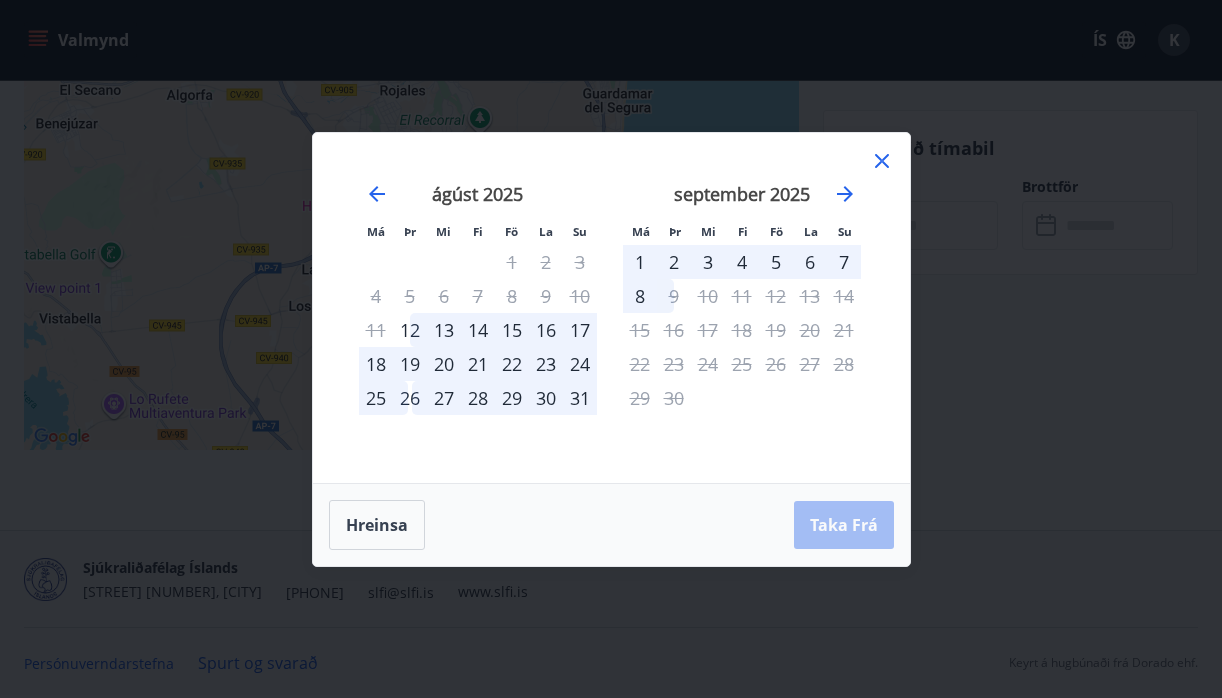 click on "28" at bounding box center (478, 398) 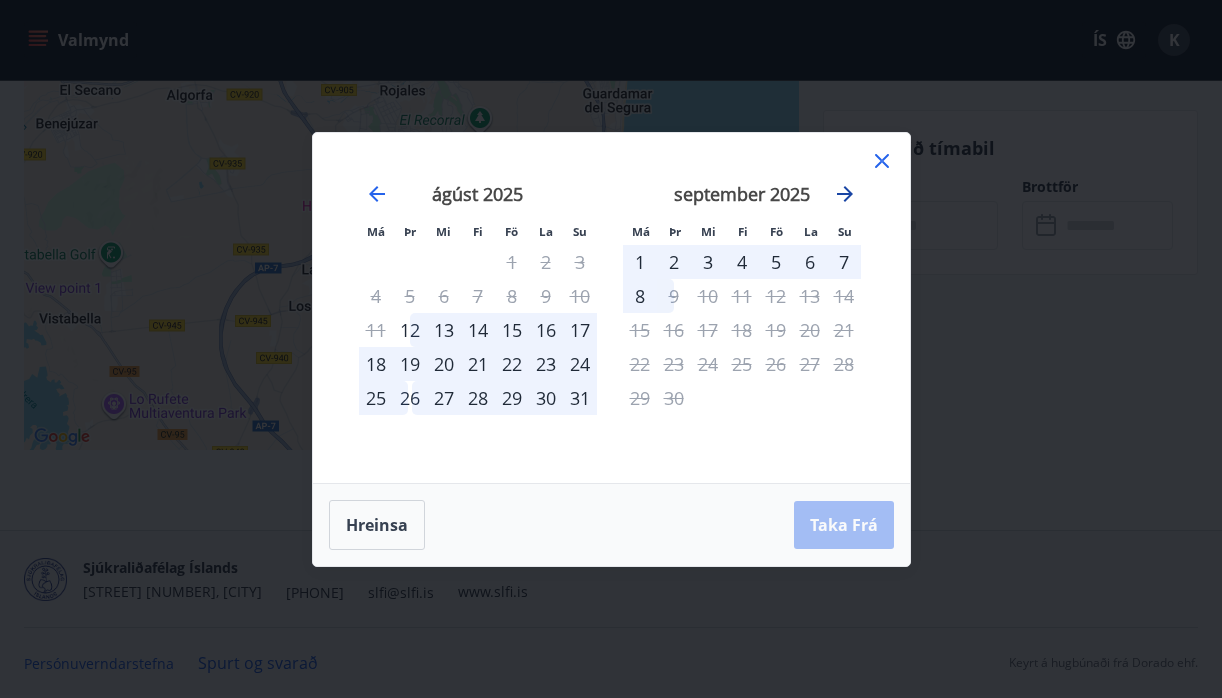 click 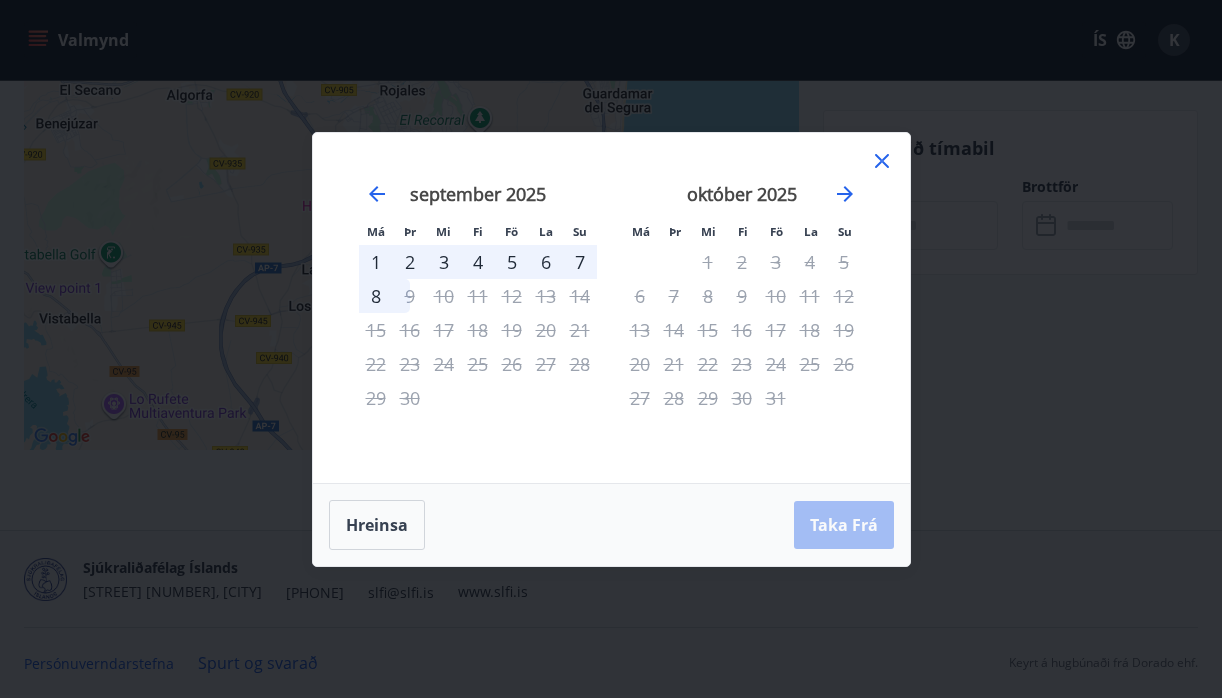 click on "1" at bounding box center (376, 262) 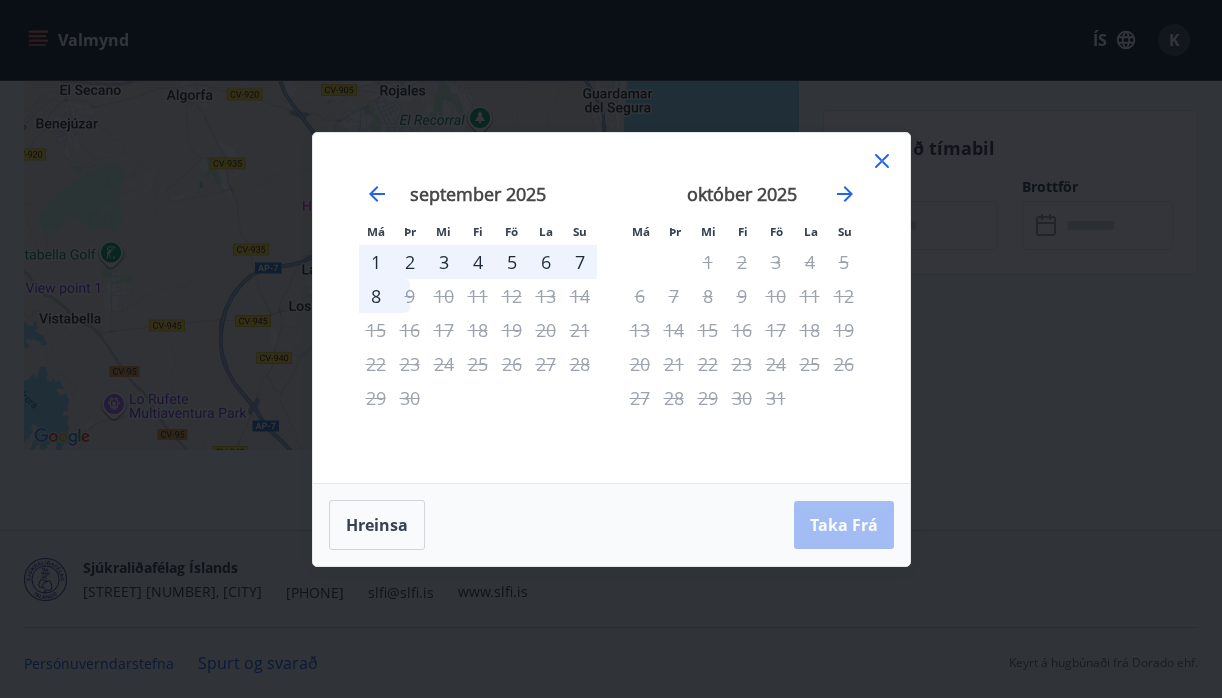 click on "1" at bounding box center [376, 262] 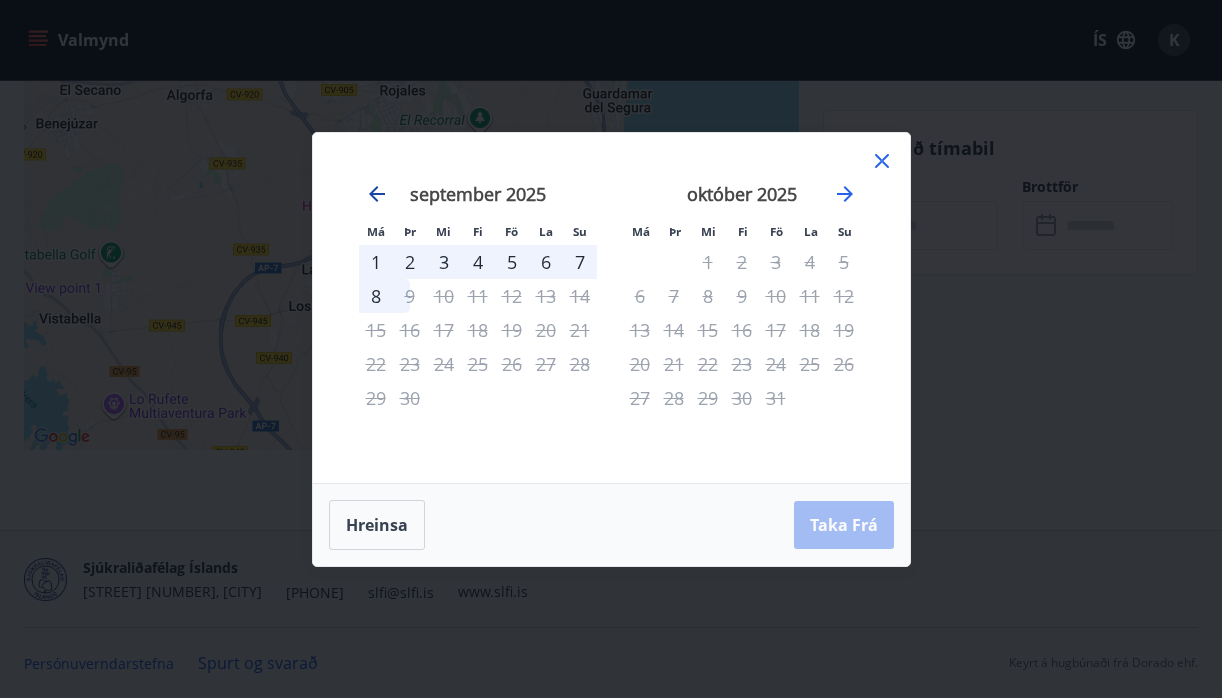 click 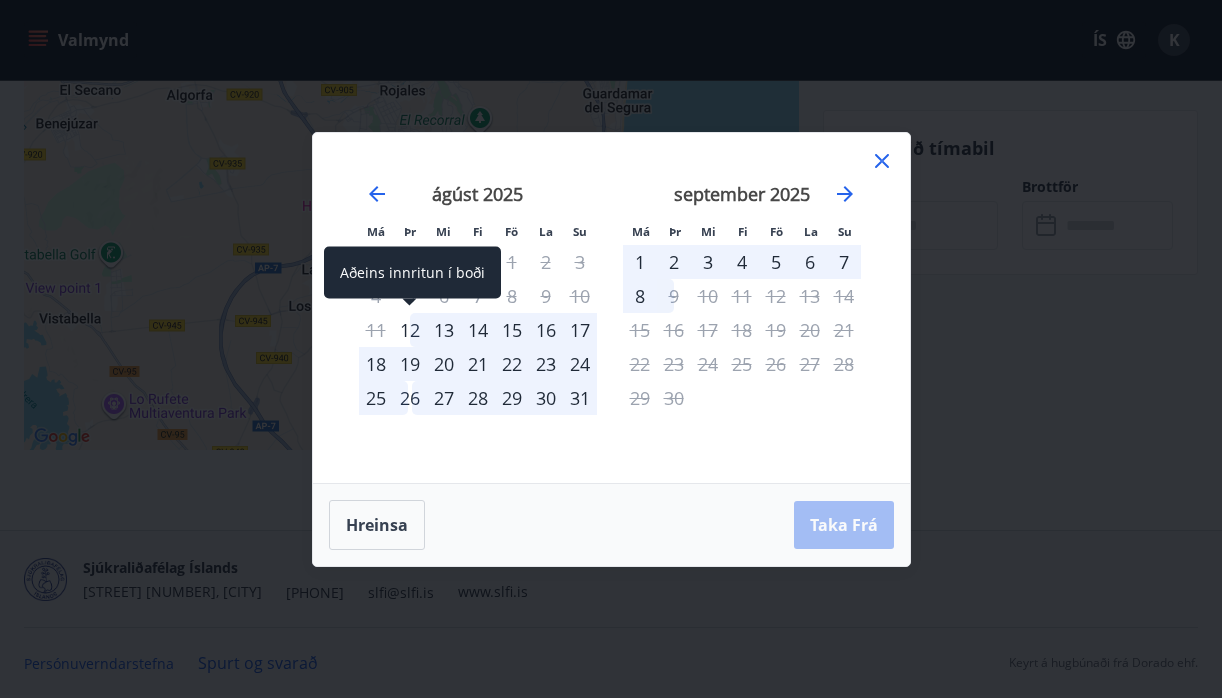 click on "12" at bounding box center [410, 330] 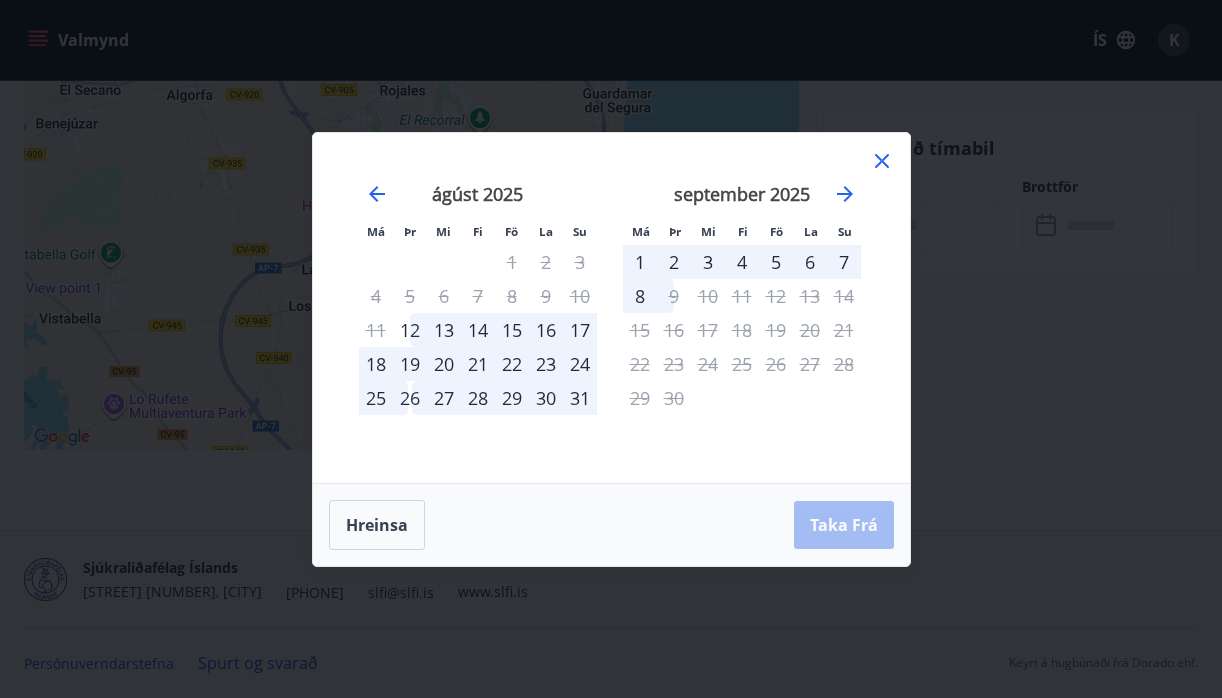 click on "13" at bounding box center [444, 330] 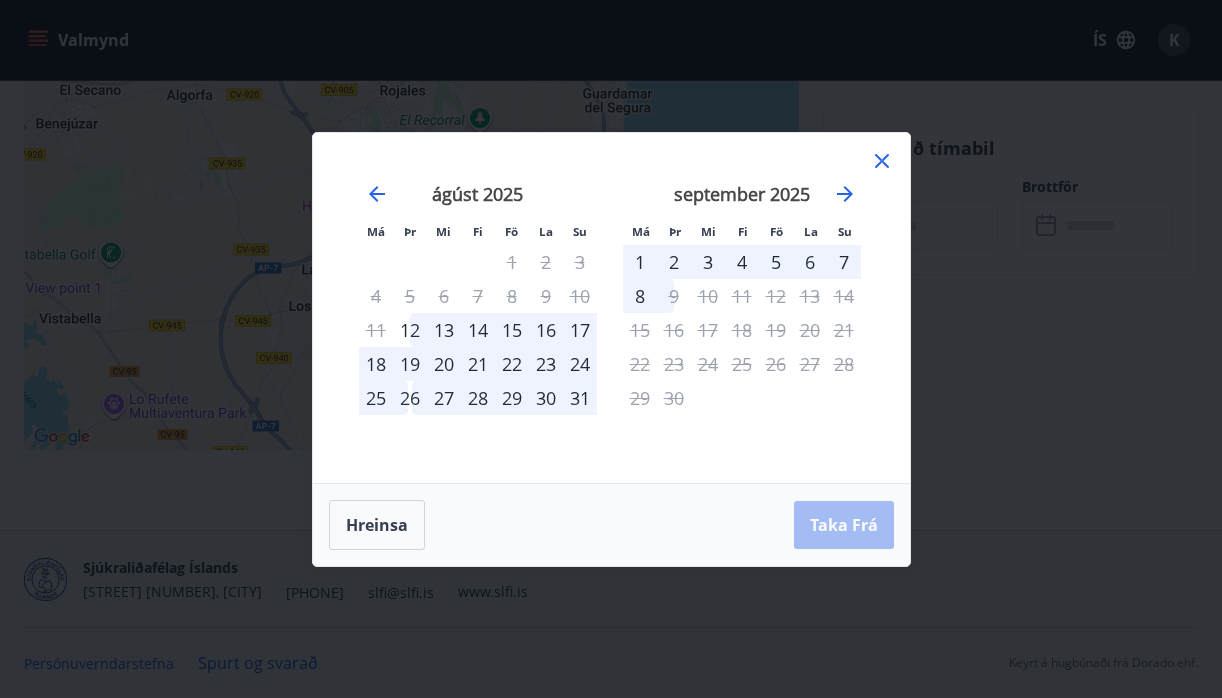 click on "19" at bounding box center [410, 364] 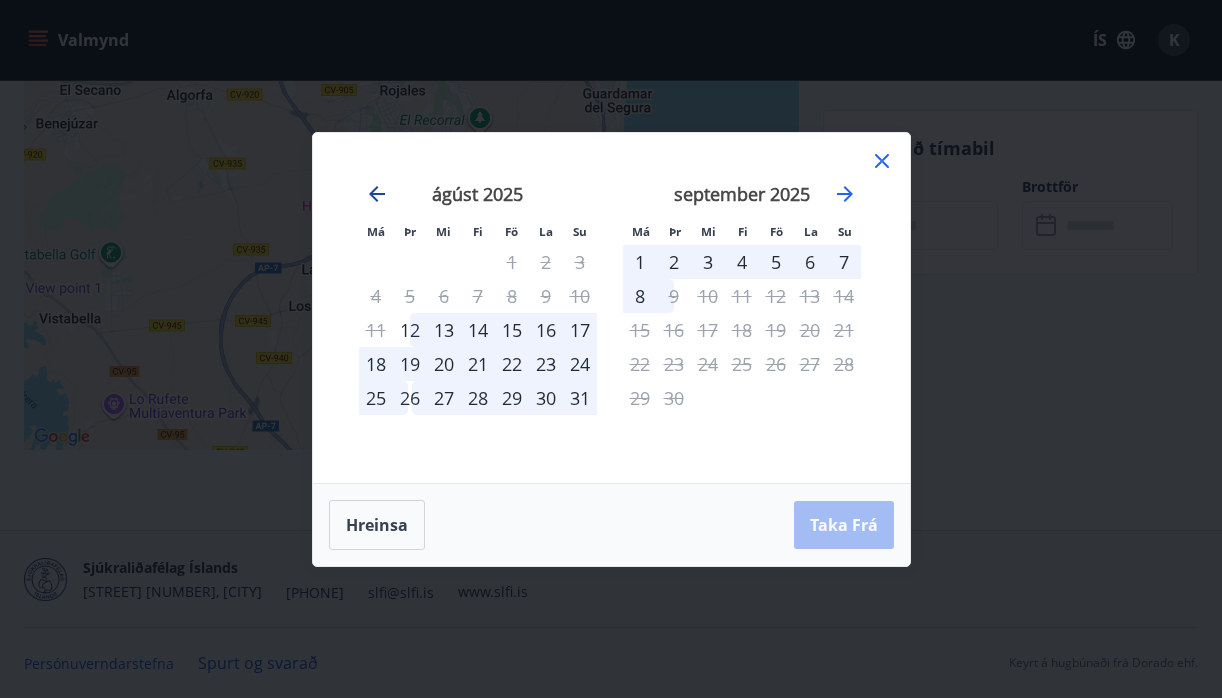 click 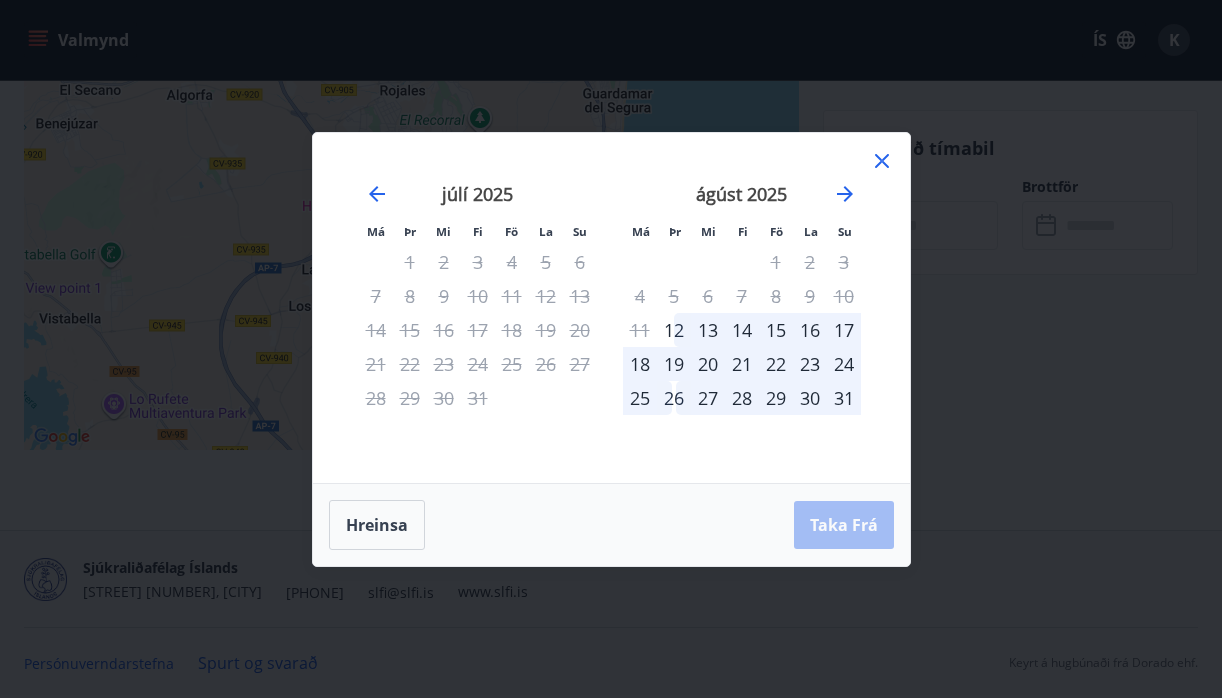 click on "22" at bounding box center (776, 364) 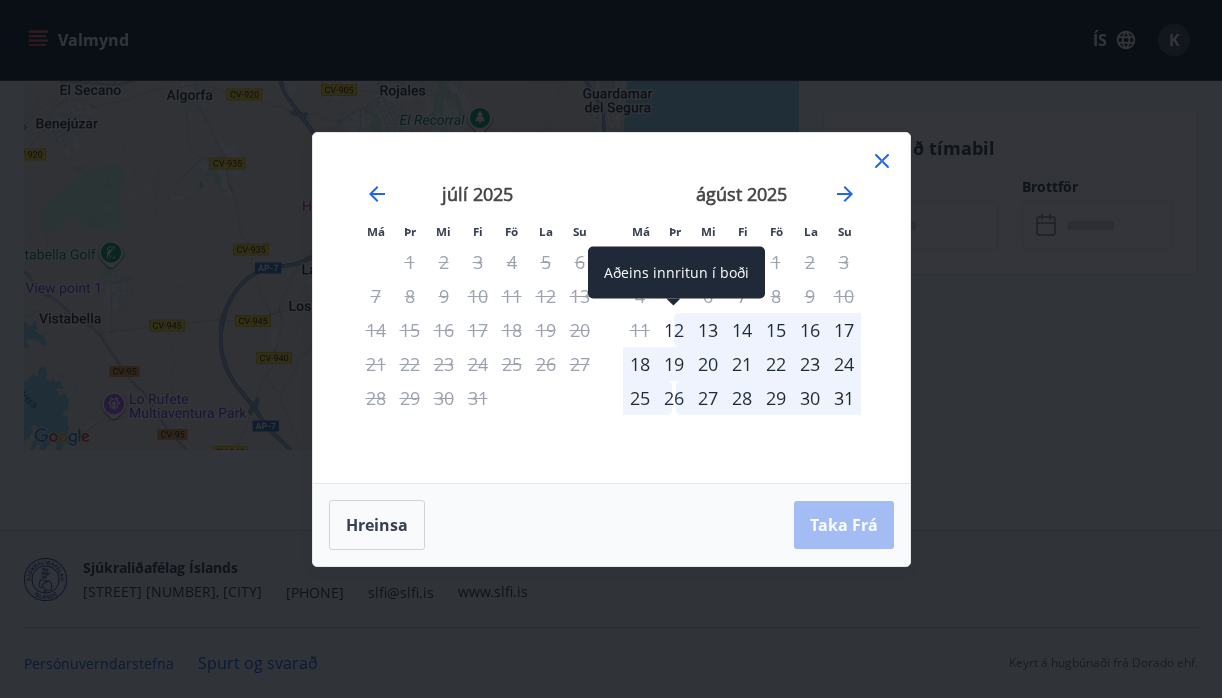 click on "12" at bounding box center (674, 330) 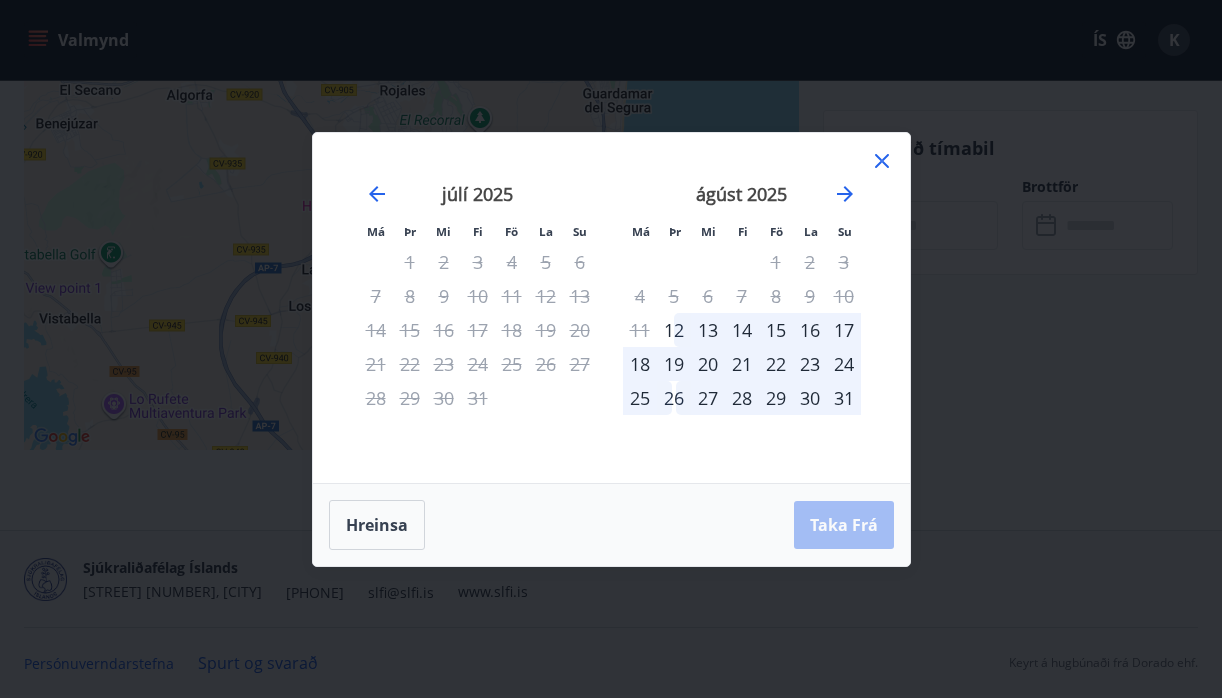 click on "22" at bounding box center [776, 364] 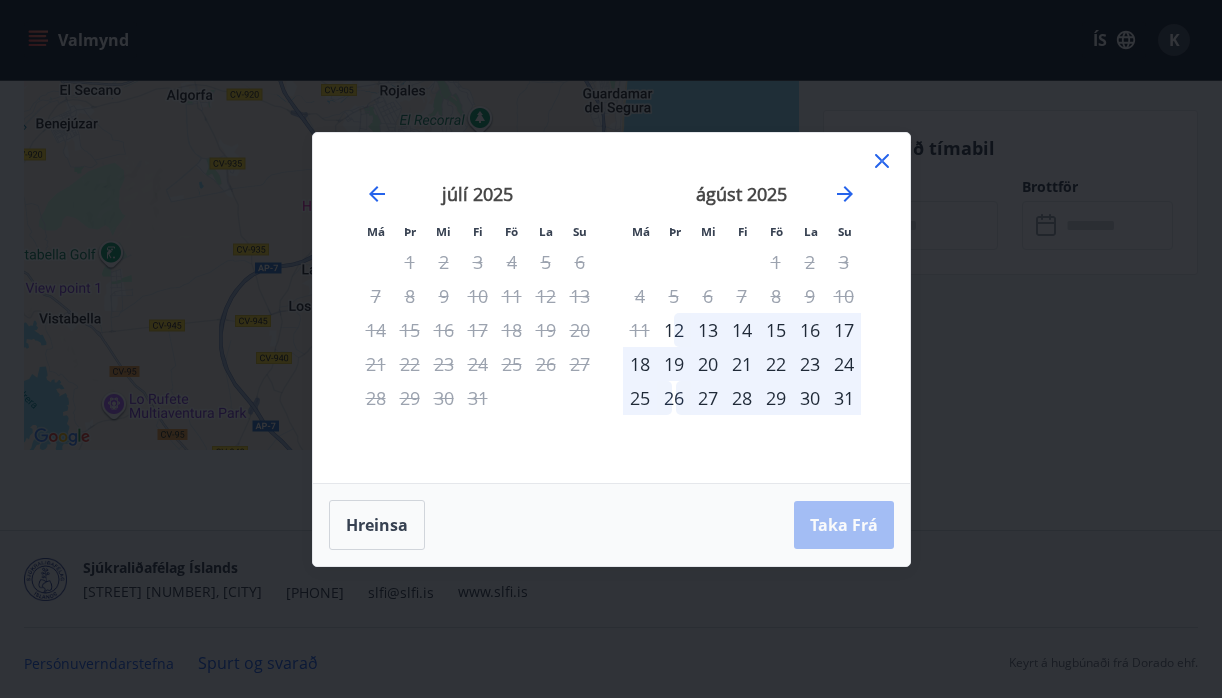 click on "22" at bounding box center [776, 364] 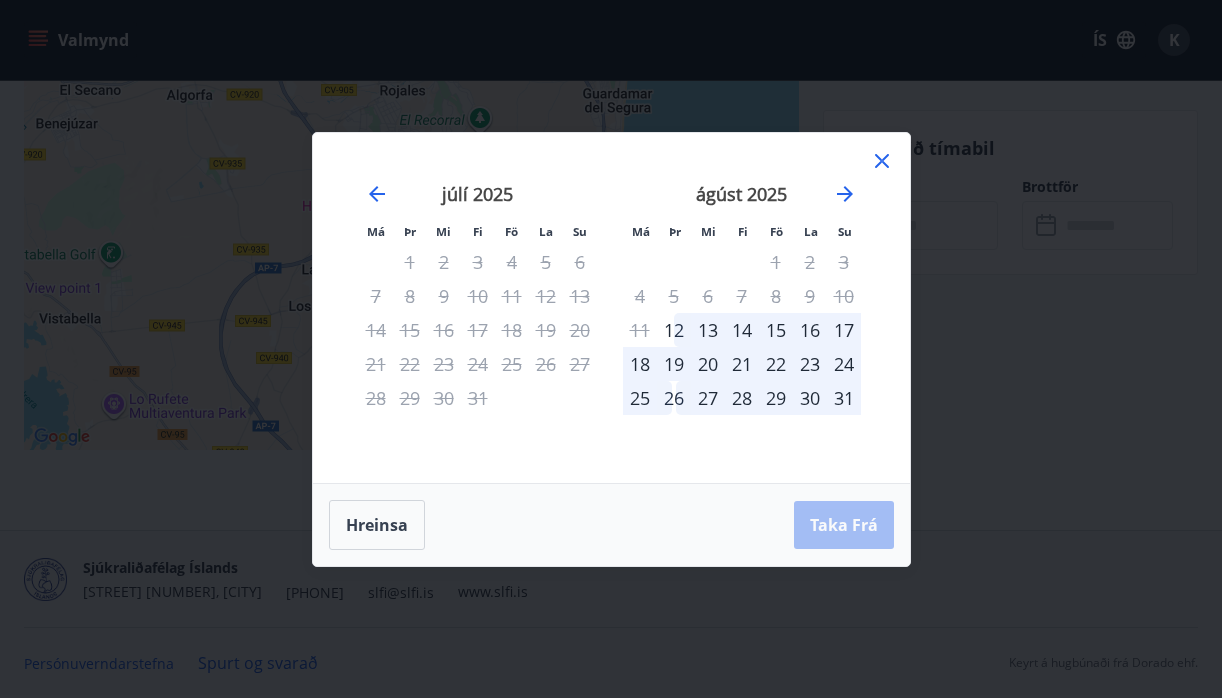 click on "29" at bounding box center (776, 398) 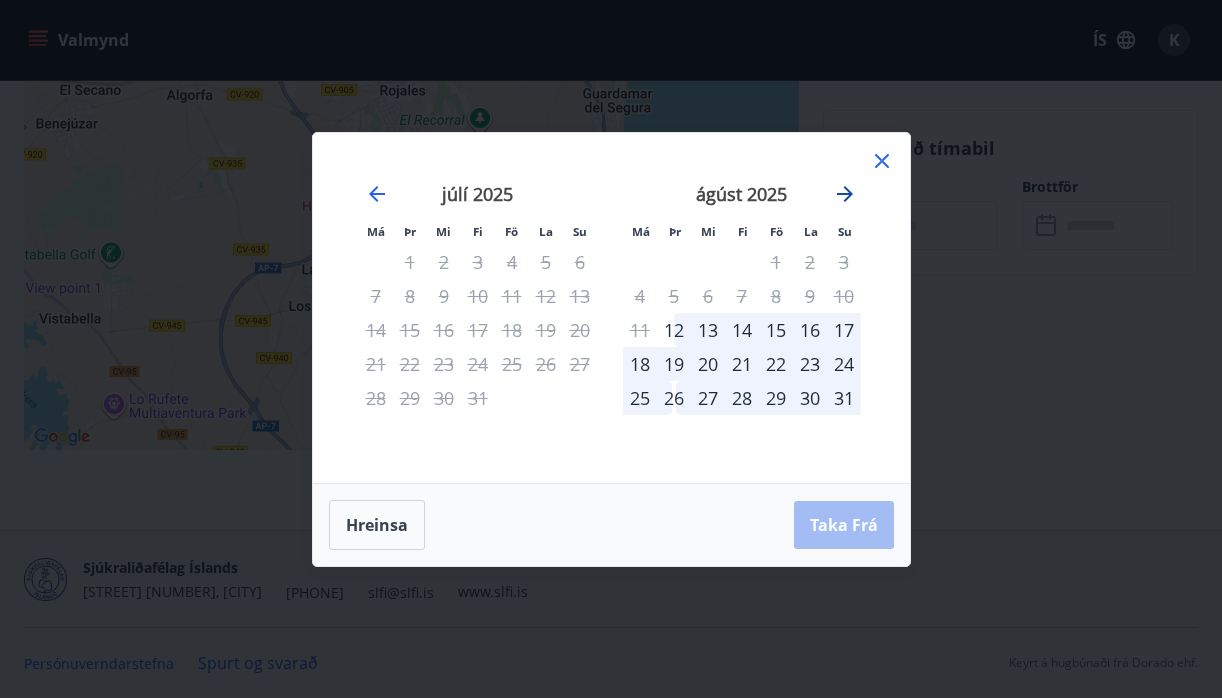 click 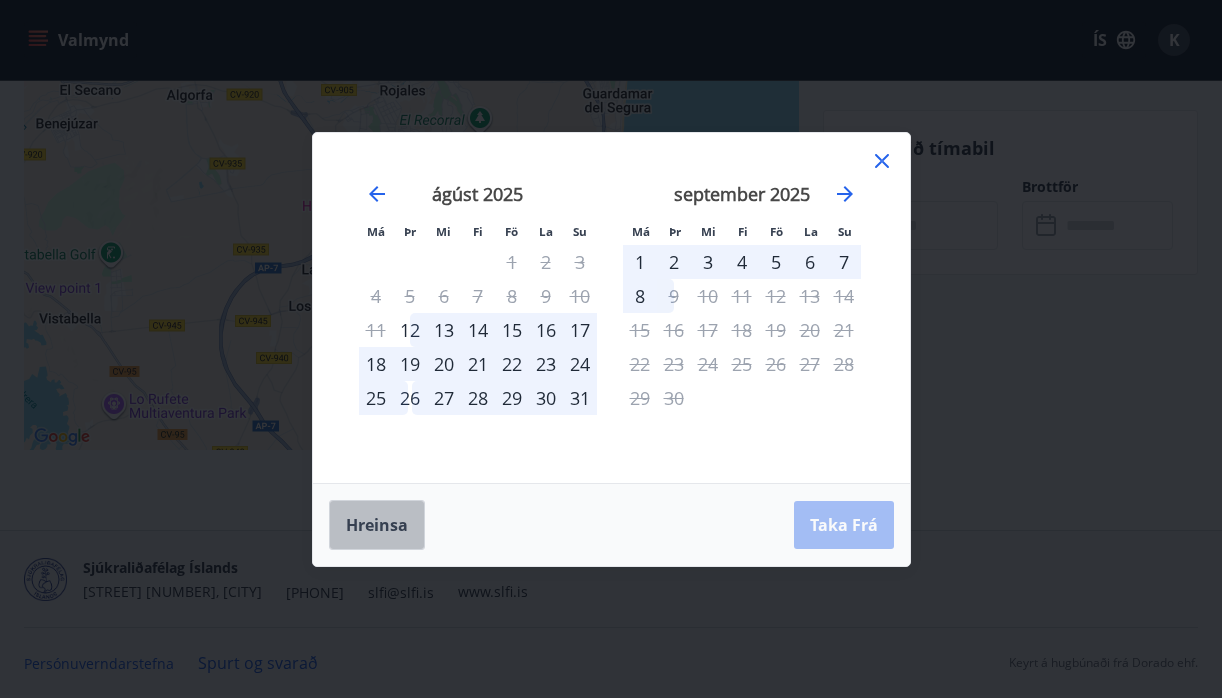 click on "Hreinsa" at bounding box center [377, 525] 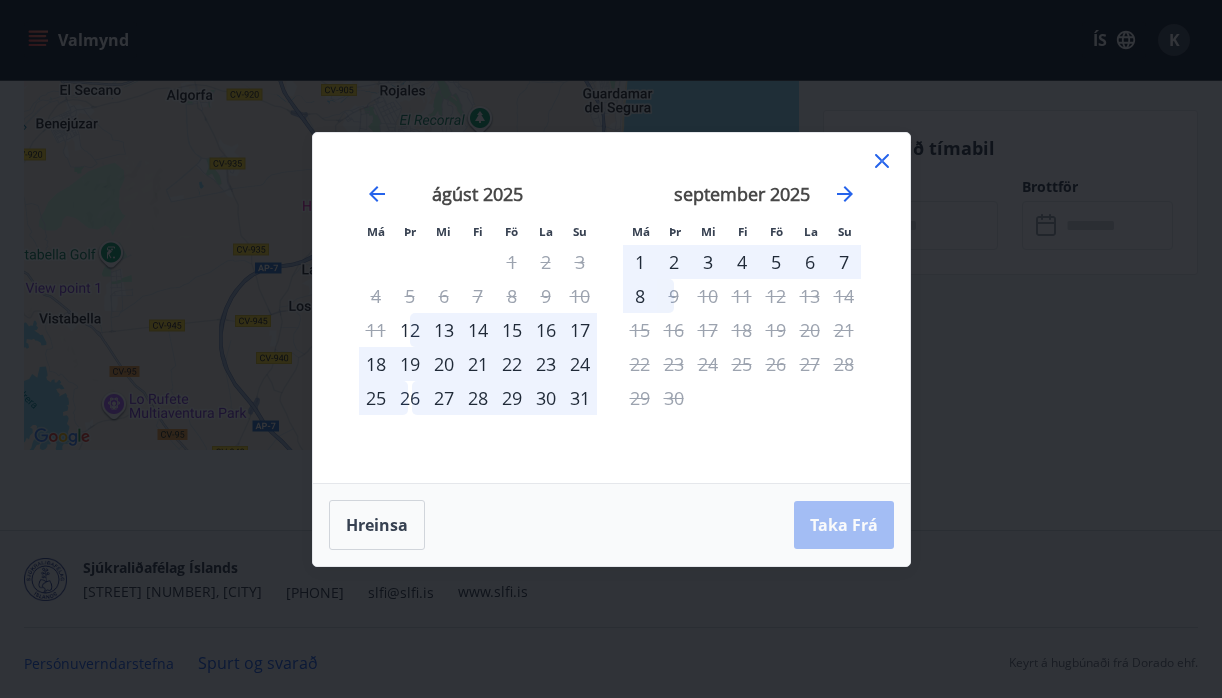 click on "29" at bounding box center (512, 398) 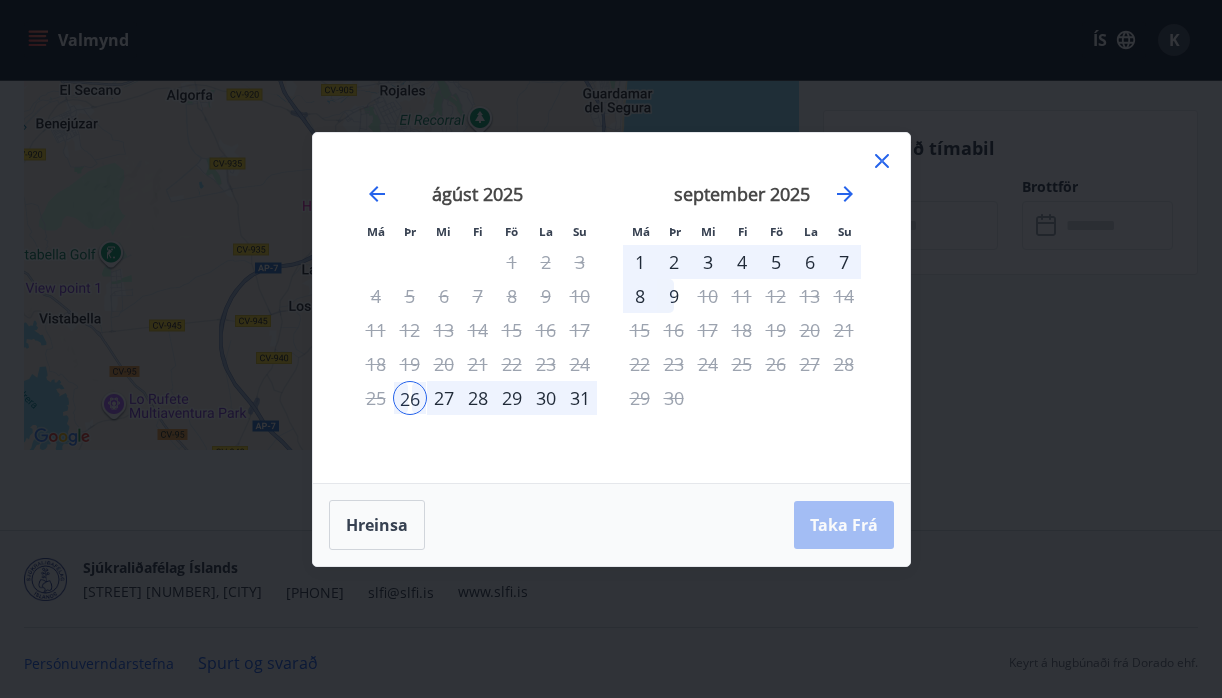 click on "1" at bounding box center (640, 262) 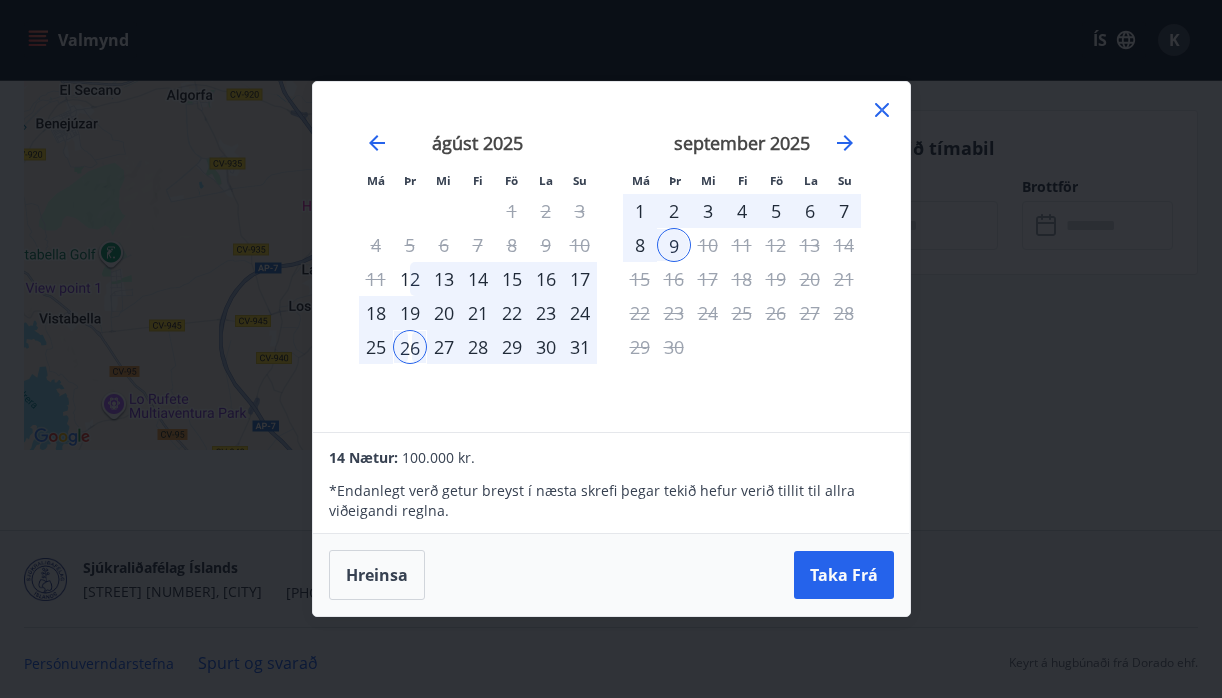 click on "1" at bounding box center (640, 211) 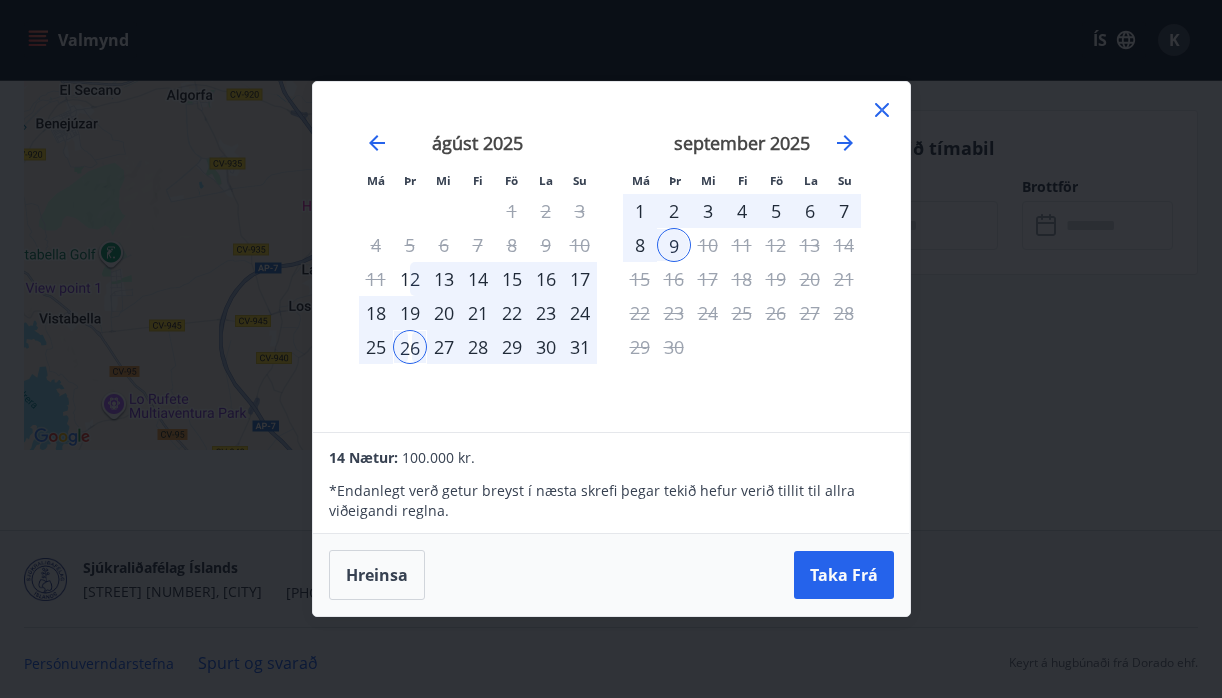 click on "1" at bounding box center (640, 211) 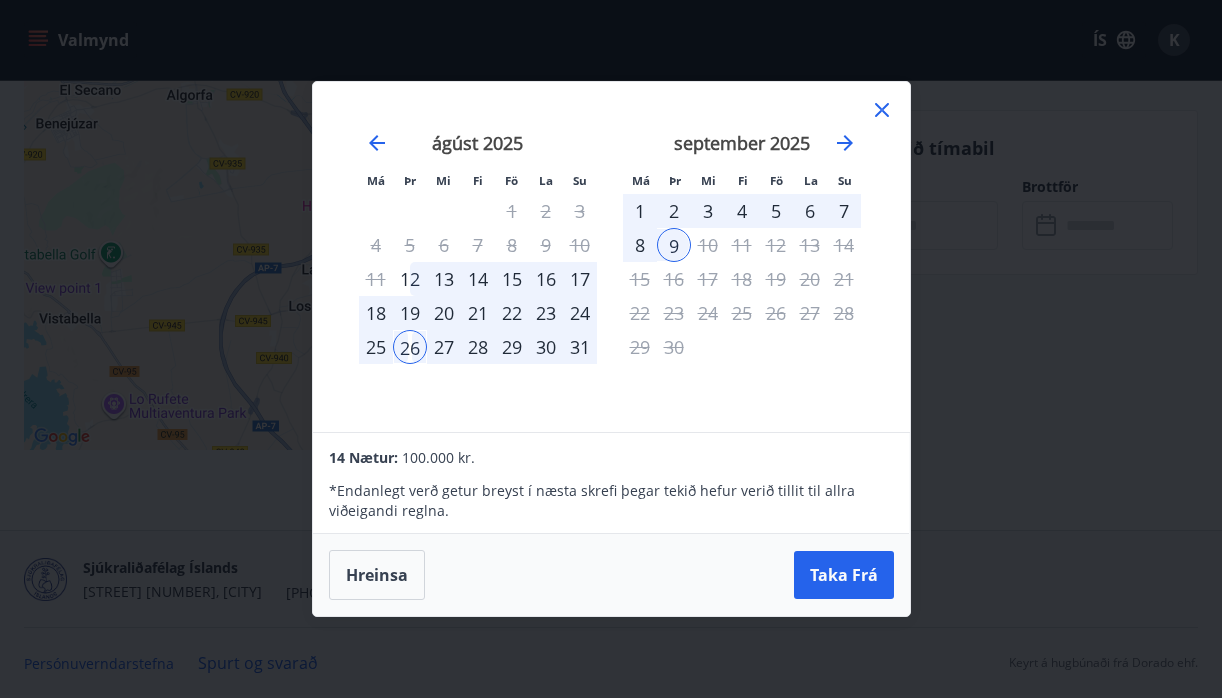 click on "19" at bounding box center (410, 313) 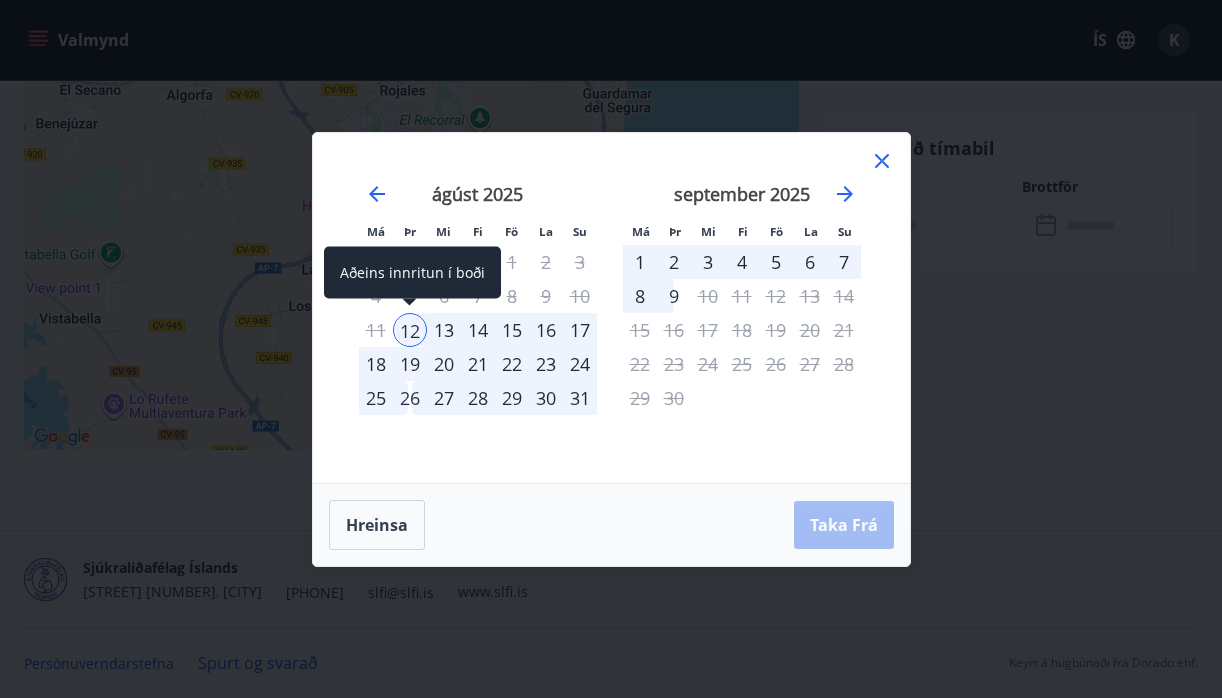 click on "12" at bounding box center [410, 330] 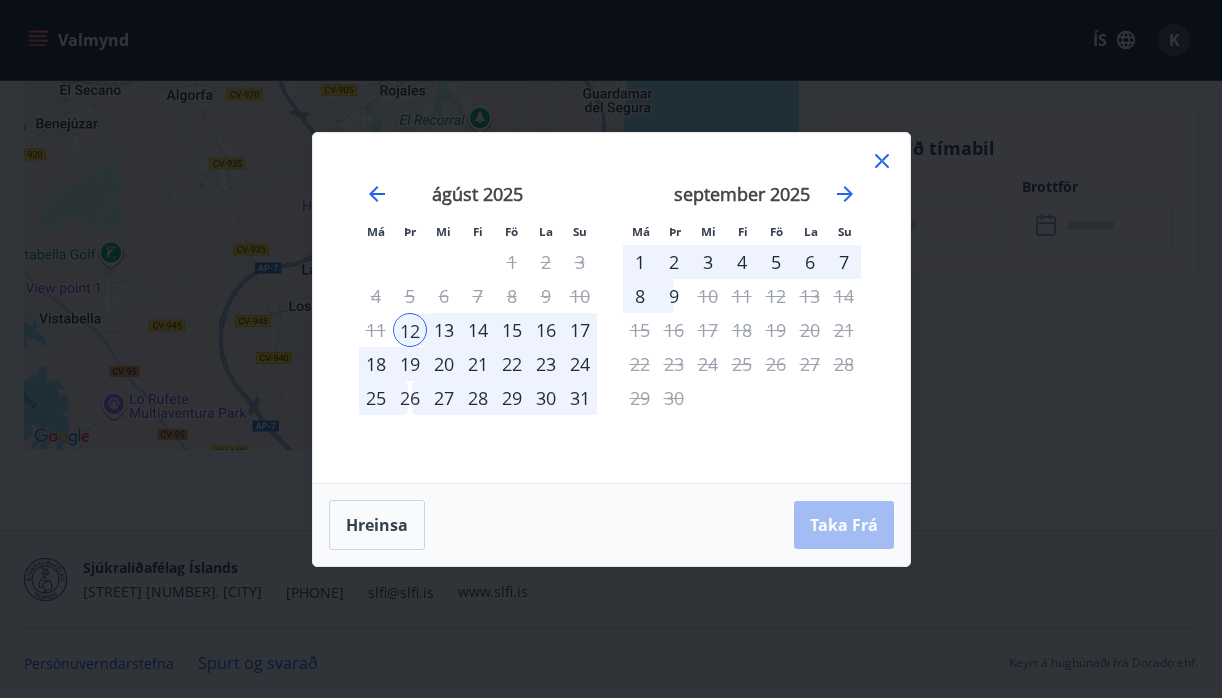 click on "19" at bounding box center [410, 364] 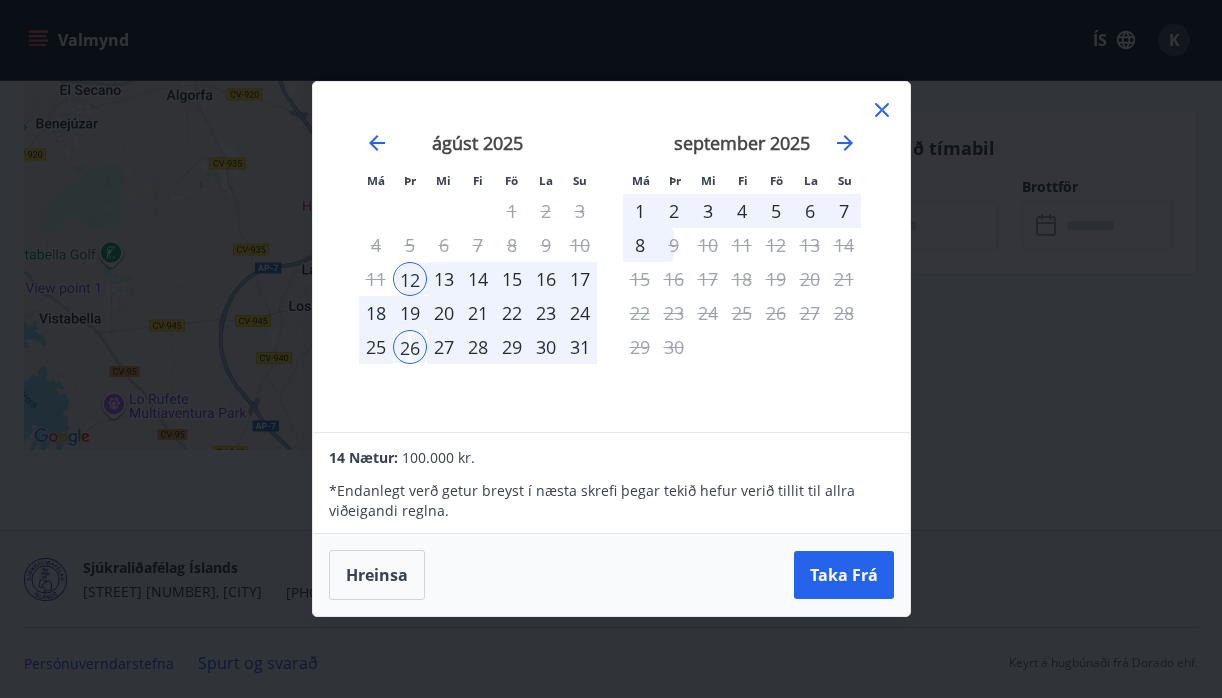click on "19" at bounding box center (410, 313) 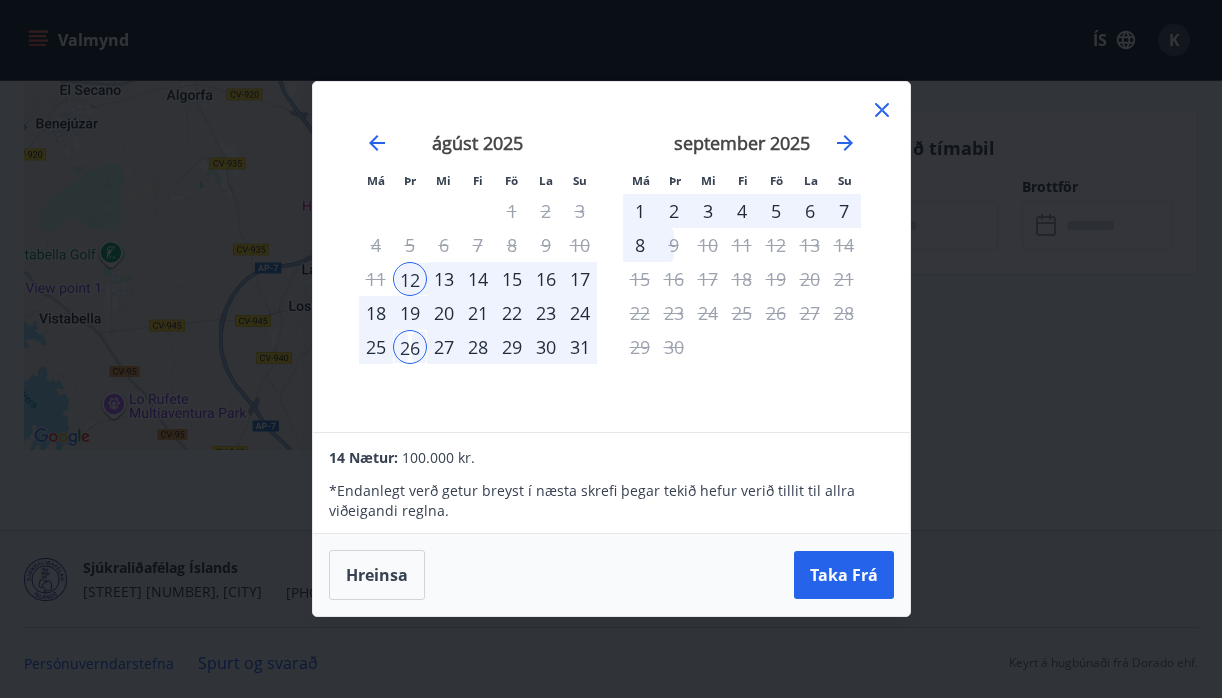 click on "19" at bounding box center [410, 313] 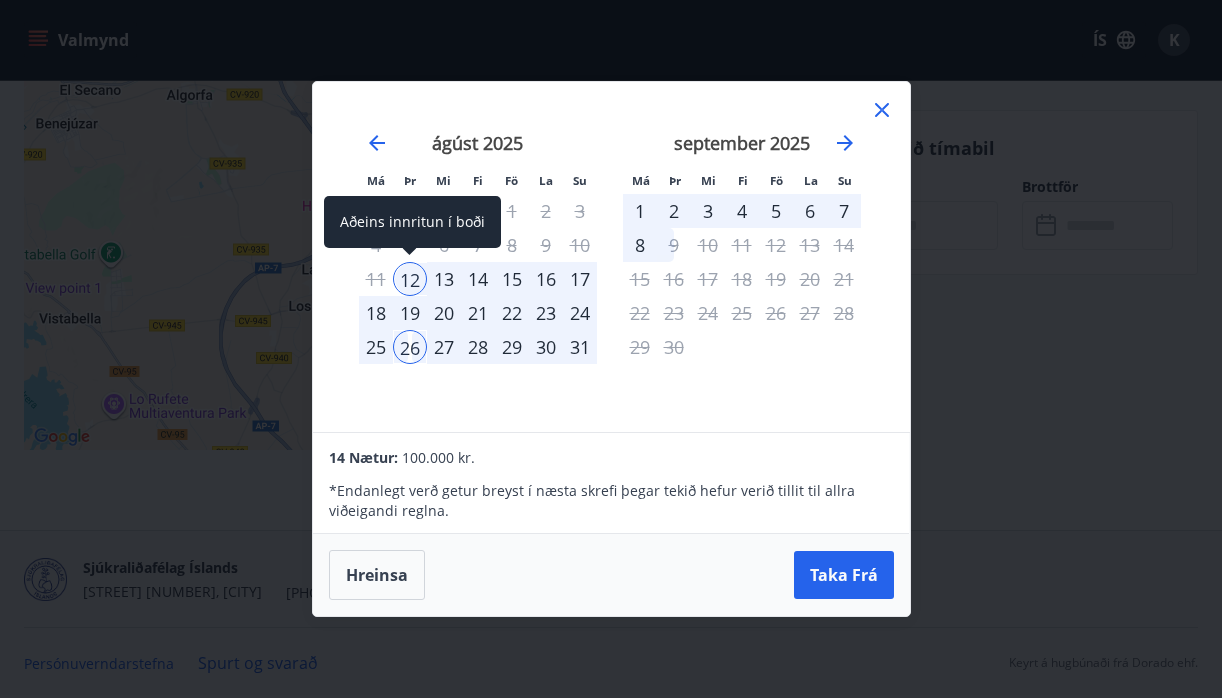 click on "12" at bounding box center [410, 279] 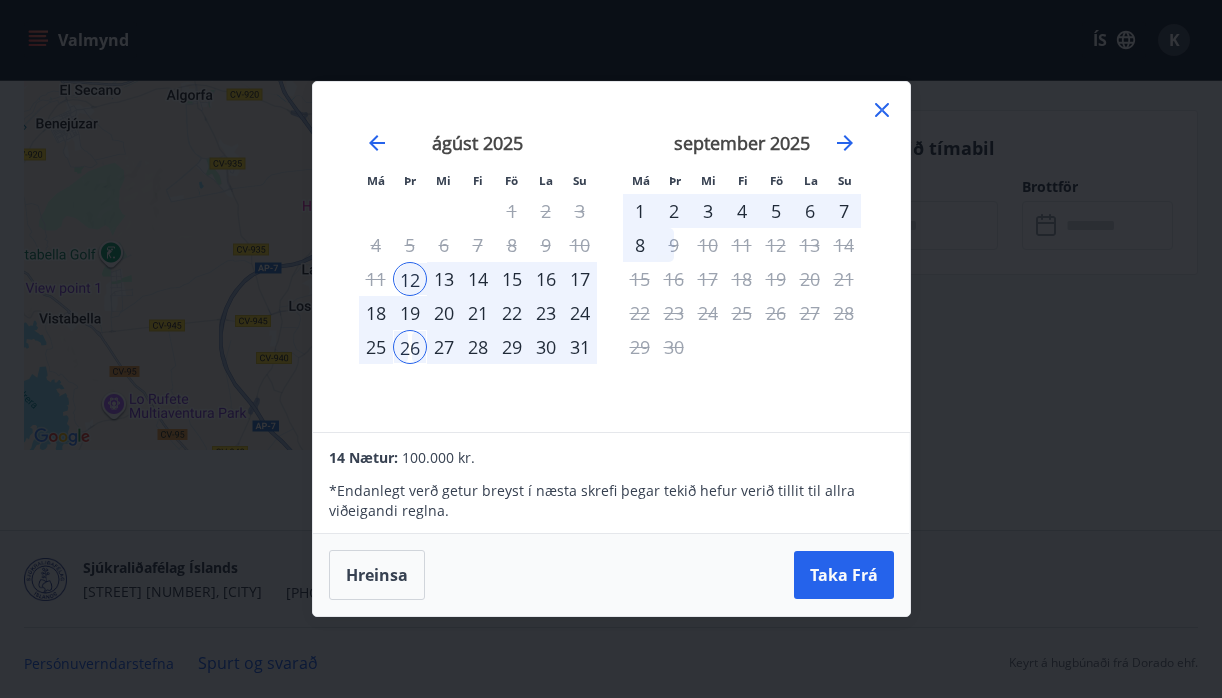 click on "13" at bounding box center (444, 279) 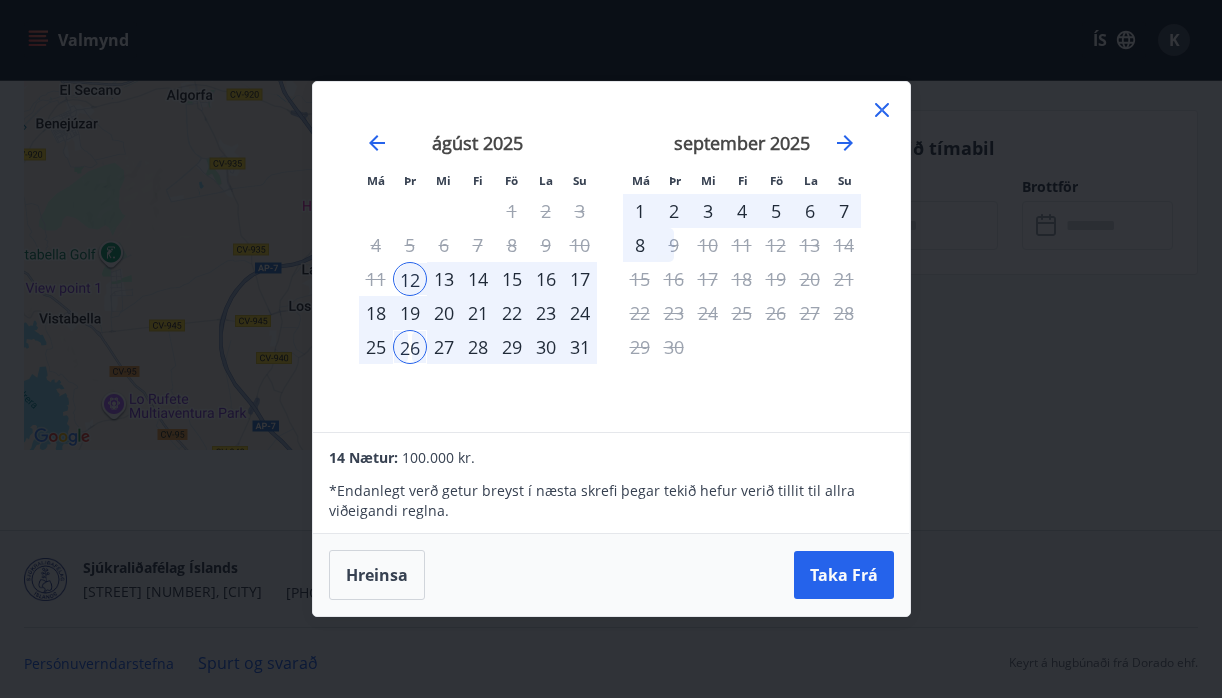 click on "19" at bounding box center [410, 313] 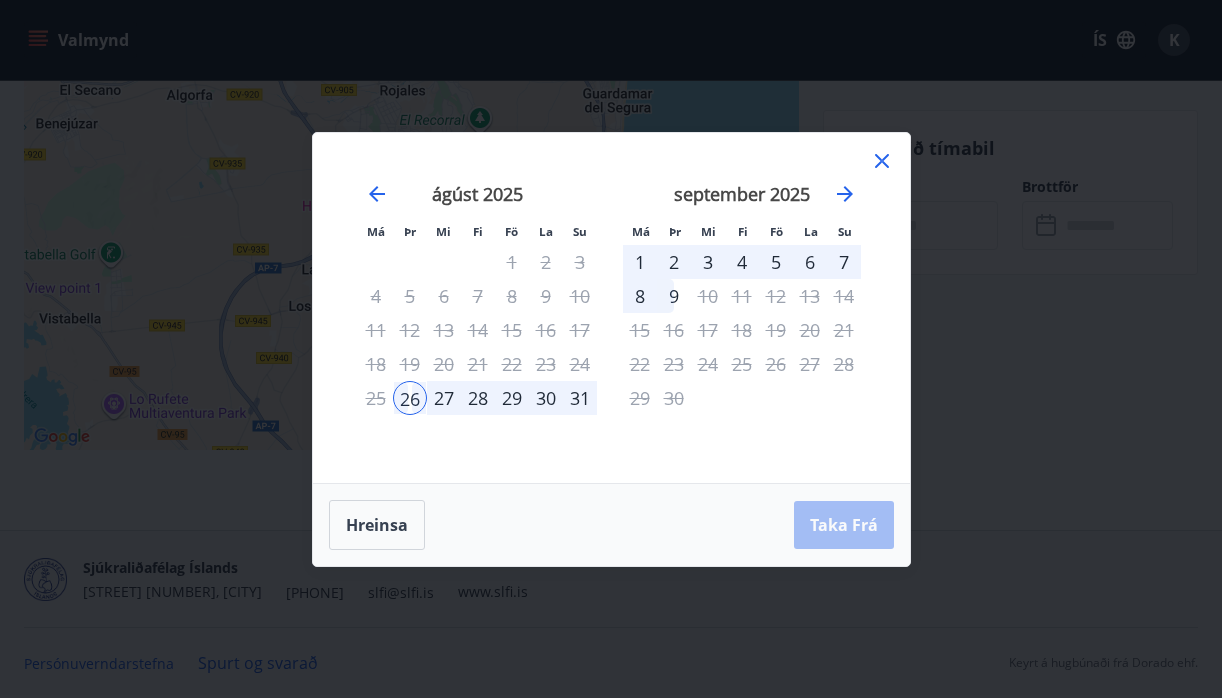 click 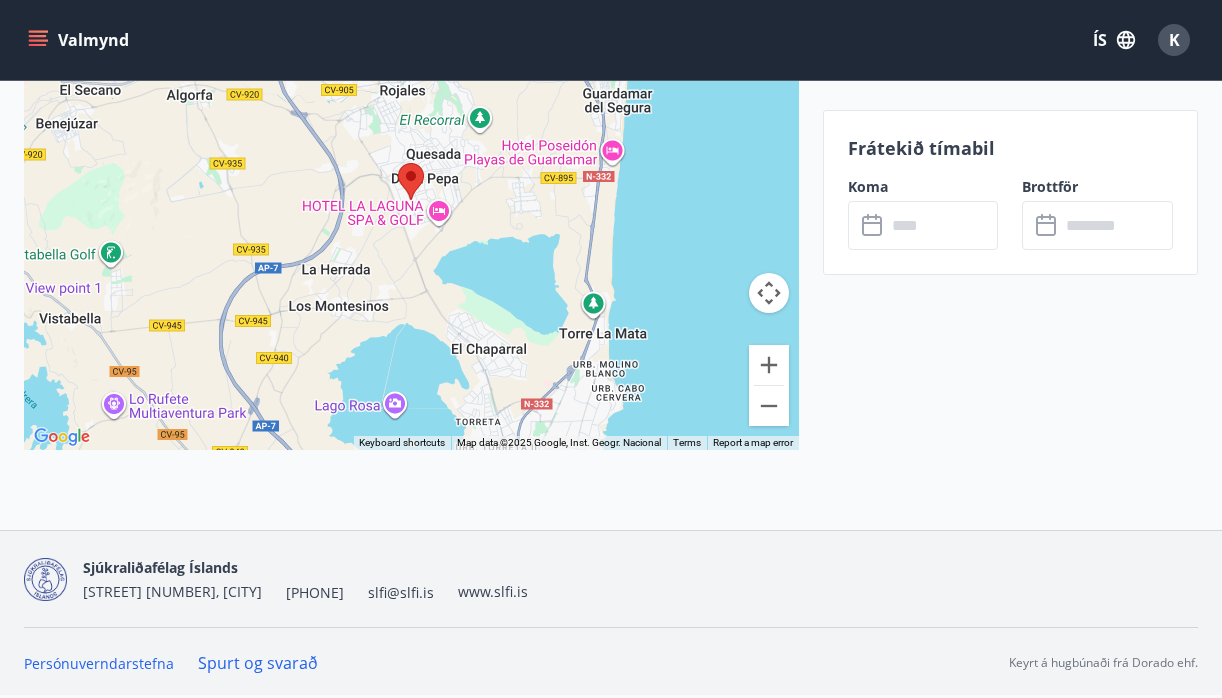 click on "K" at bounding box center (1174, 40) 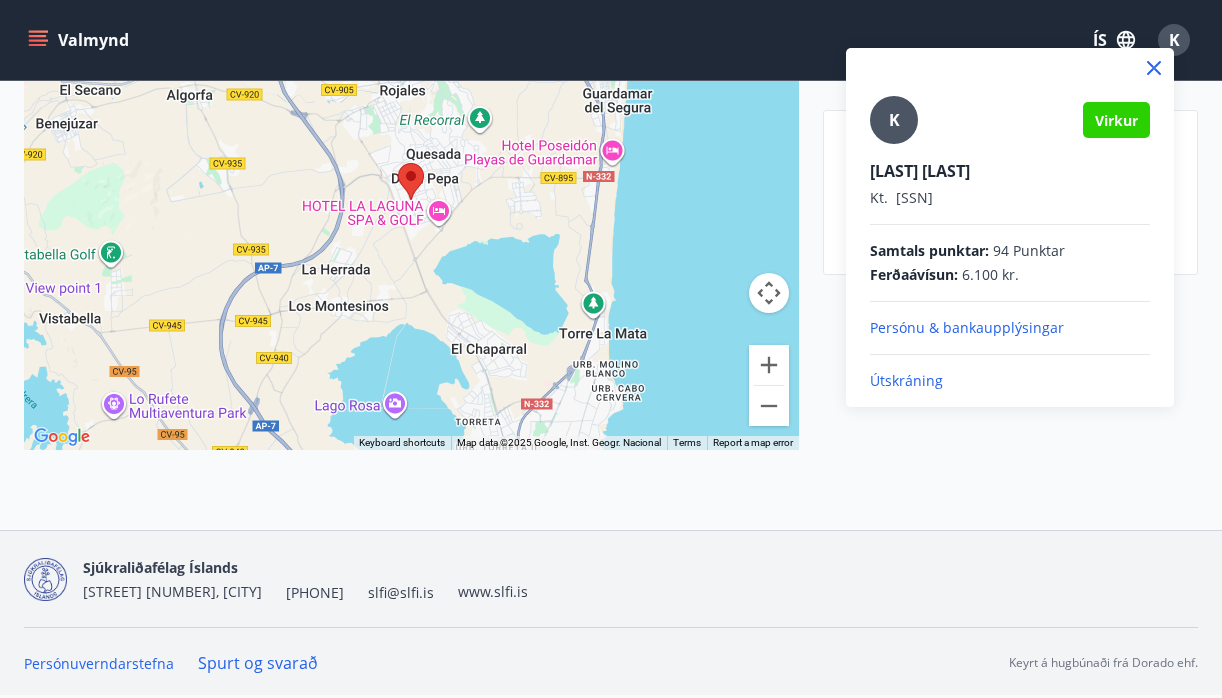 click on "Útskráning" at bounding box center [1010, 381] 